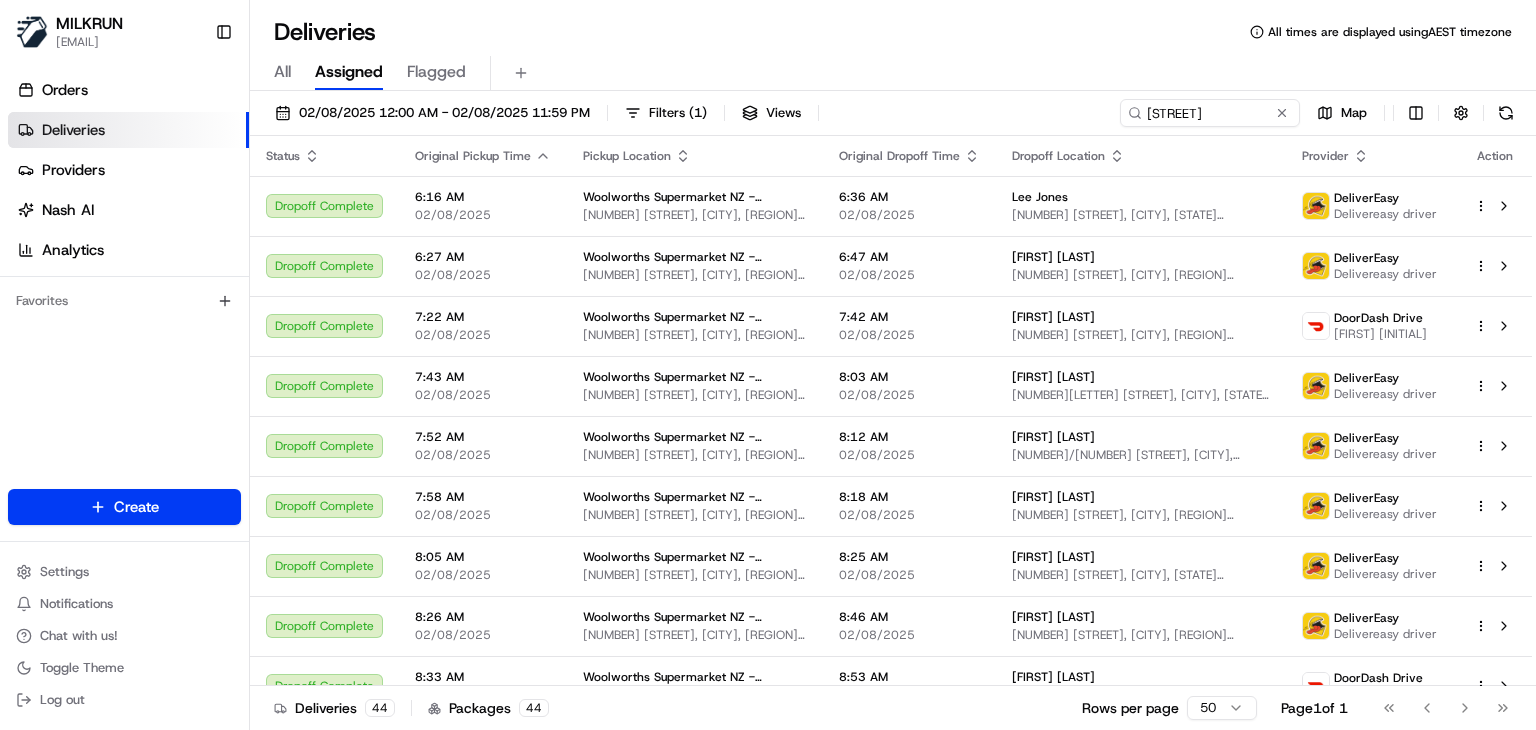 click on "[STREET]" at bounding box center [1210, 113] 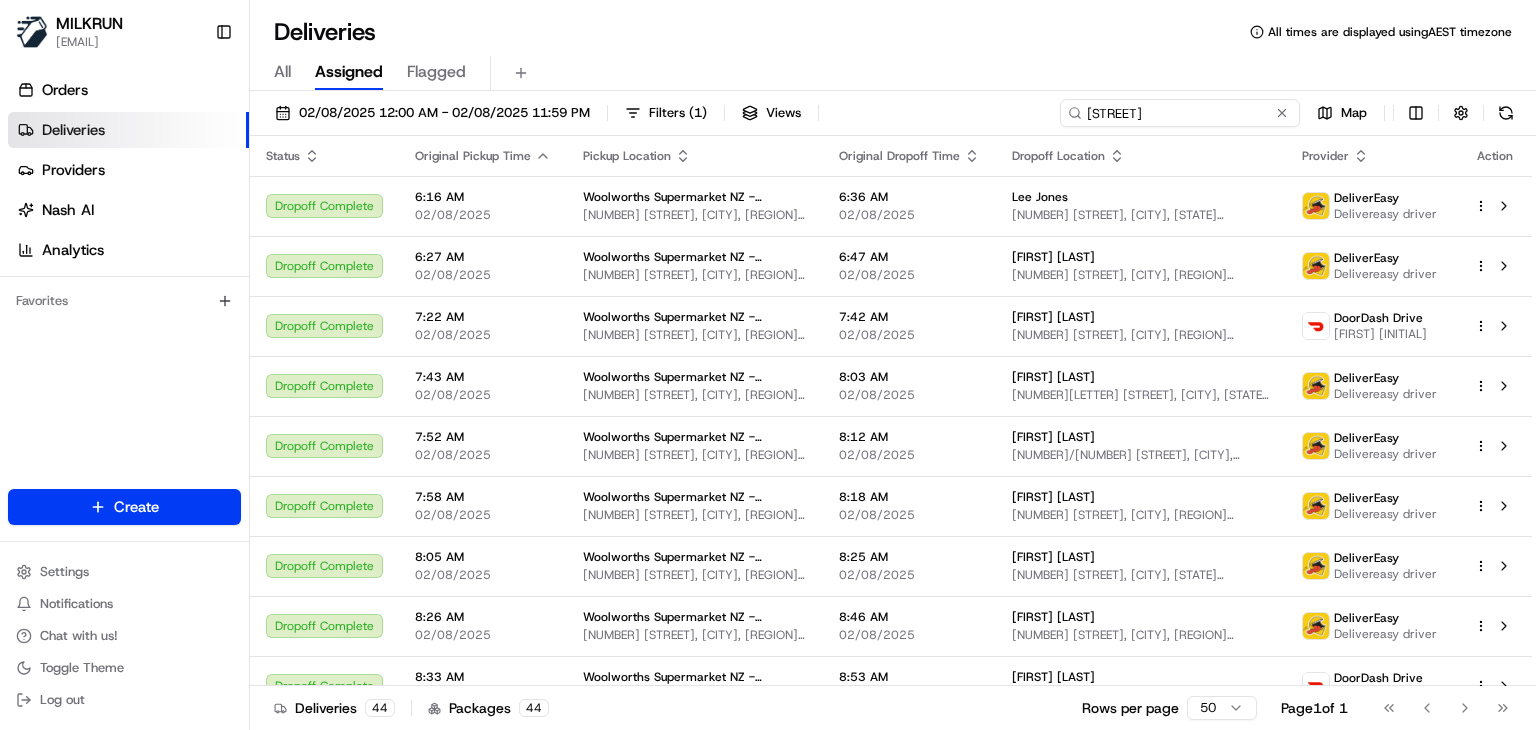 scroll, scrollTop: 864, scrollLeft: 0, axis: vertical 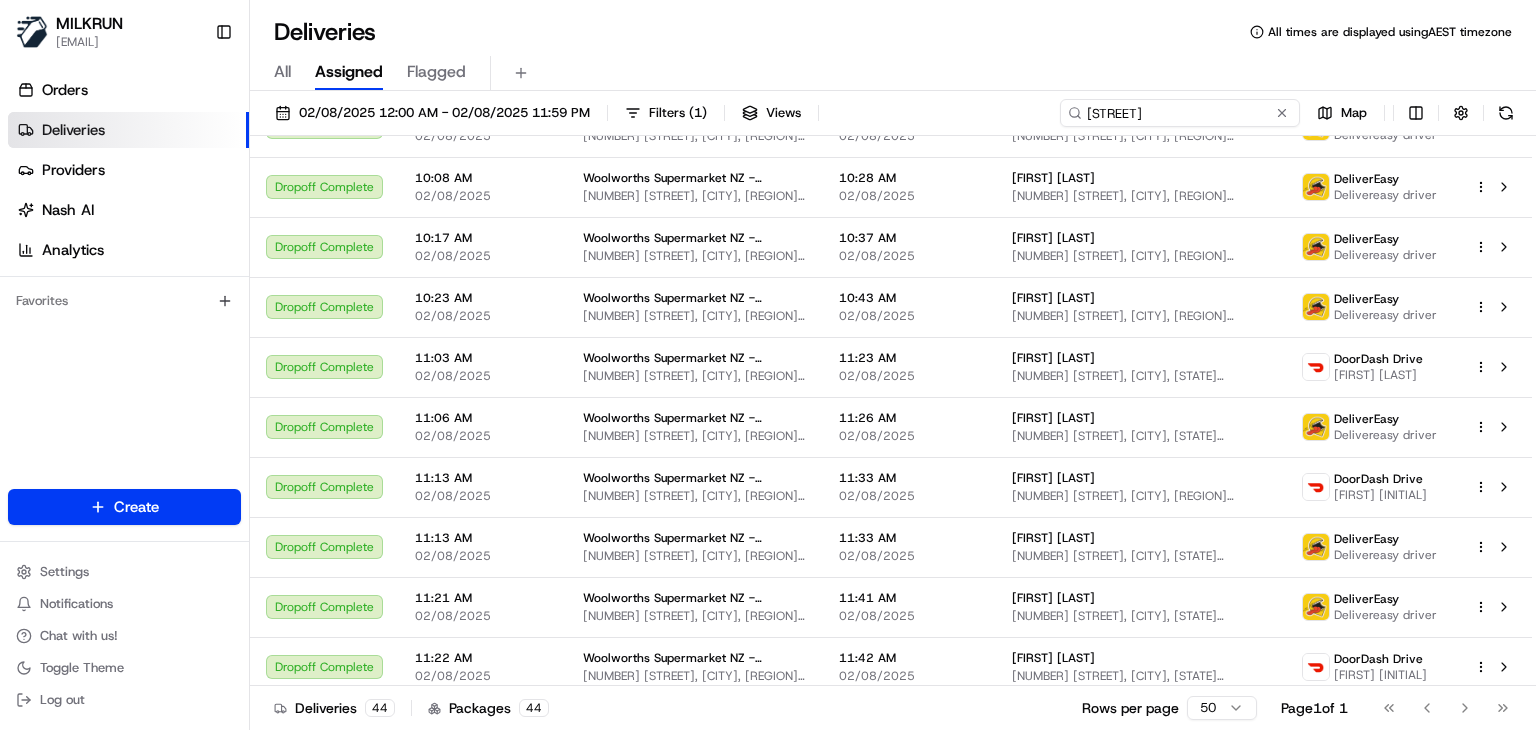 click on "[STREET]" at bounding box center [1180, 113] 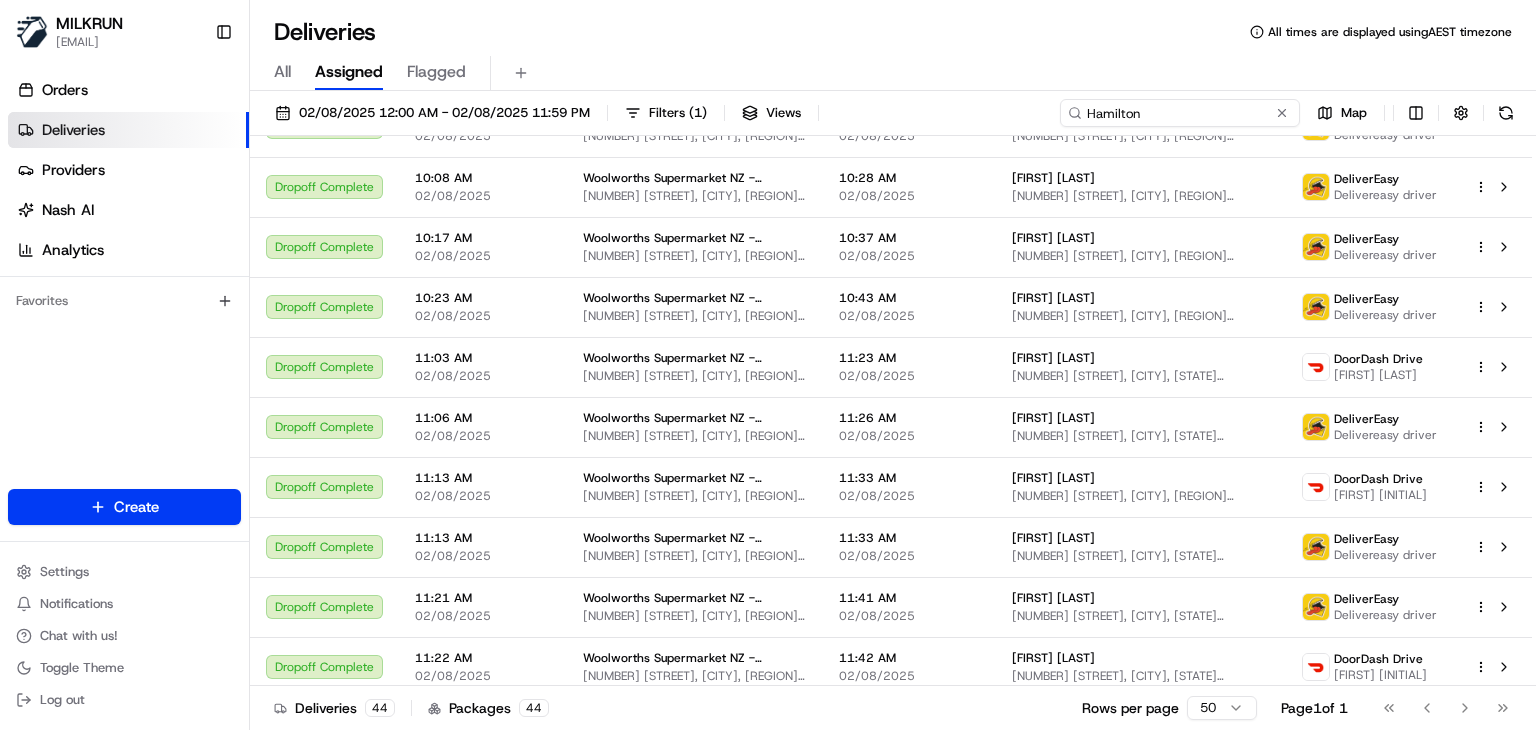 type on "Hamilton" 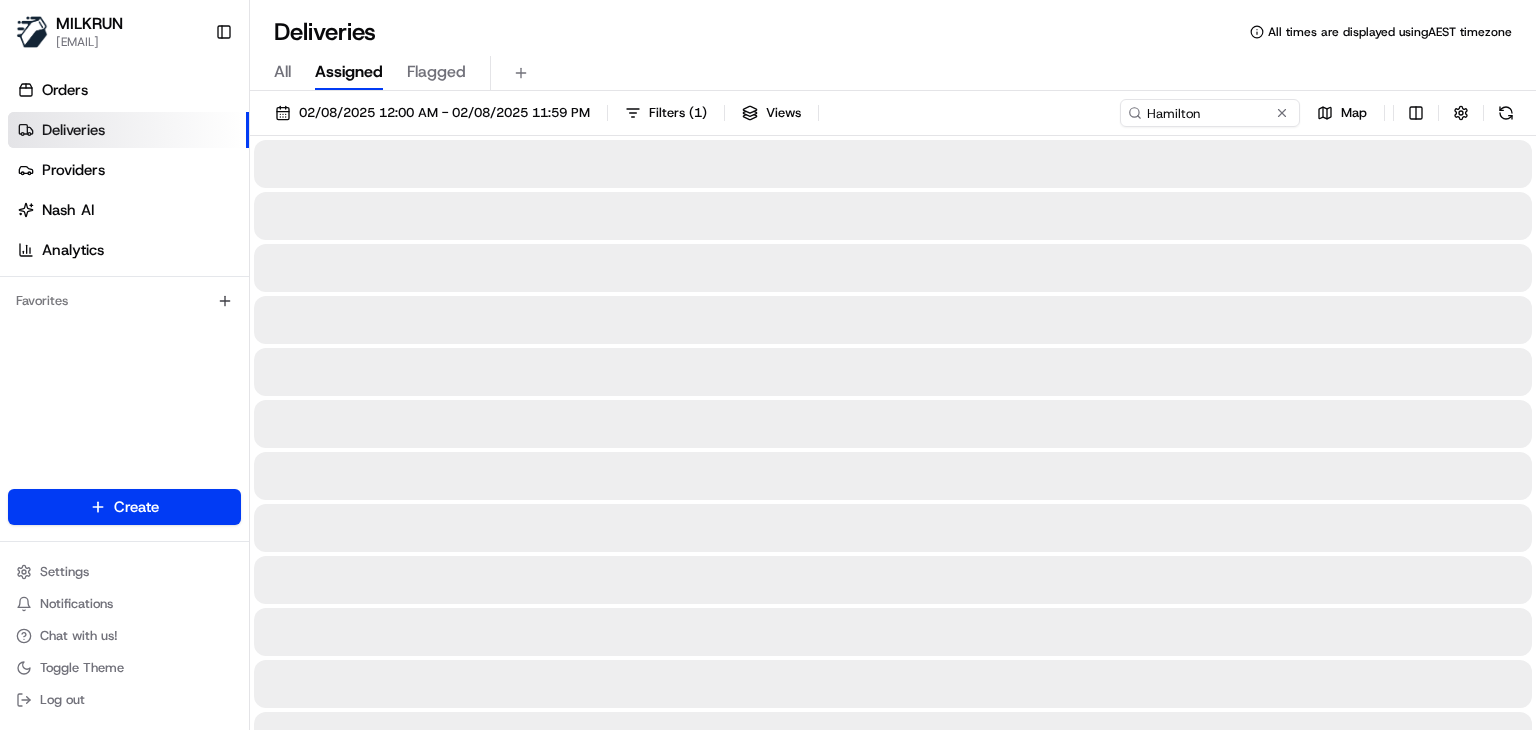 click on "Deliveries All times are displayed using  AEST   timezone" at bounding box center [893, 32] 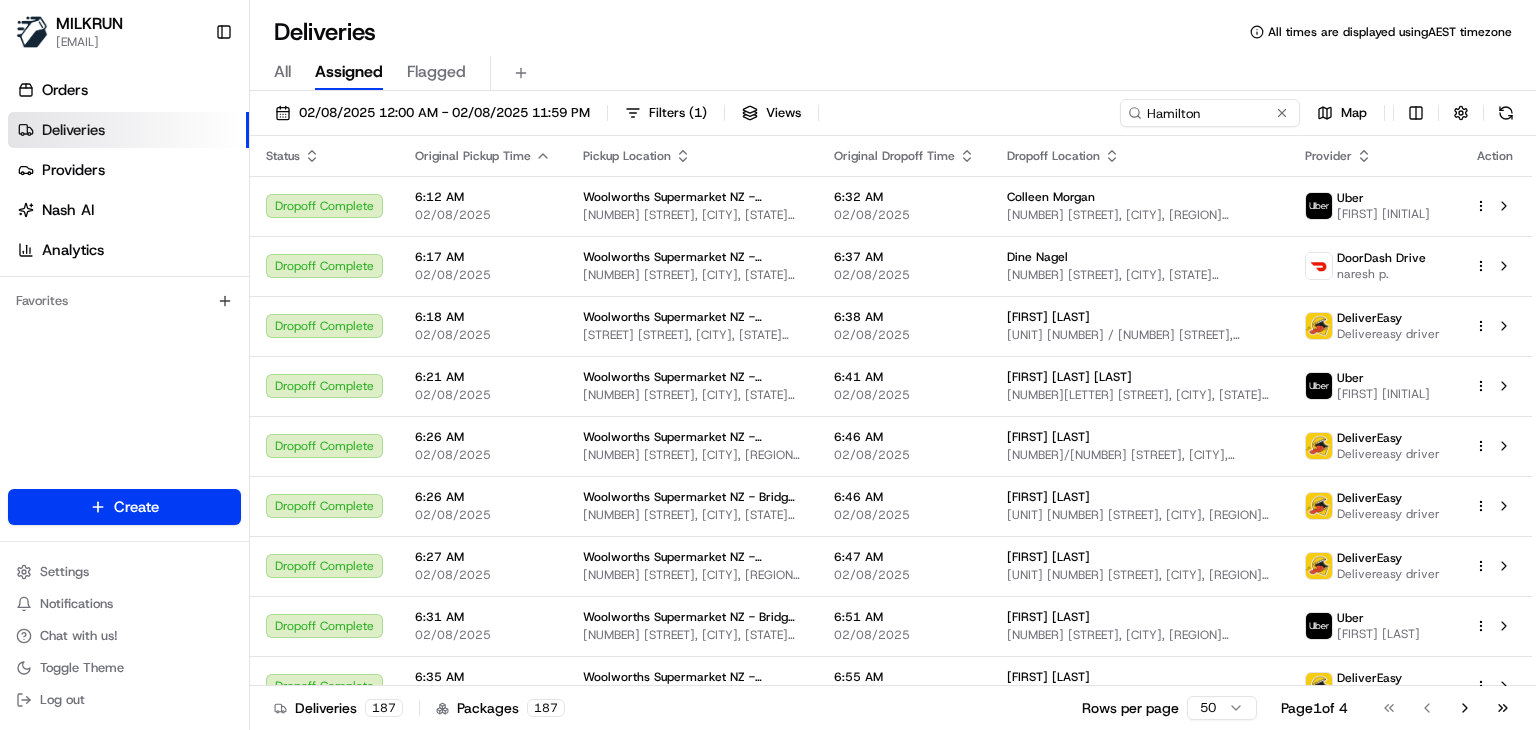 click on "All Assigned Flagged" at bounding box center [893, 73] 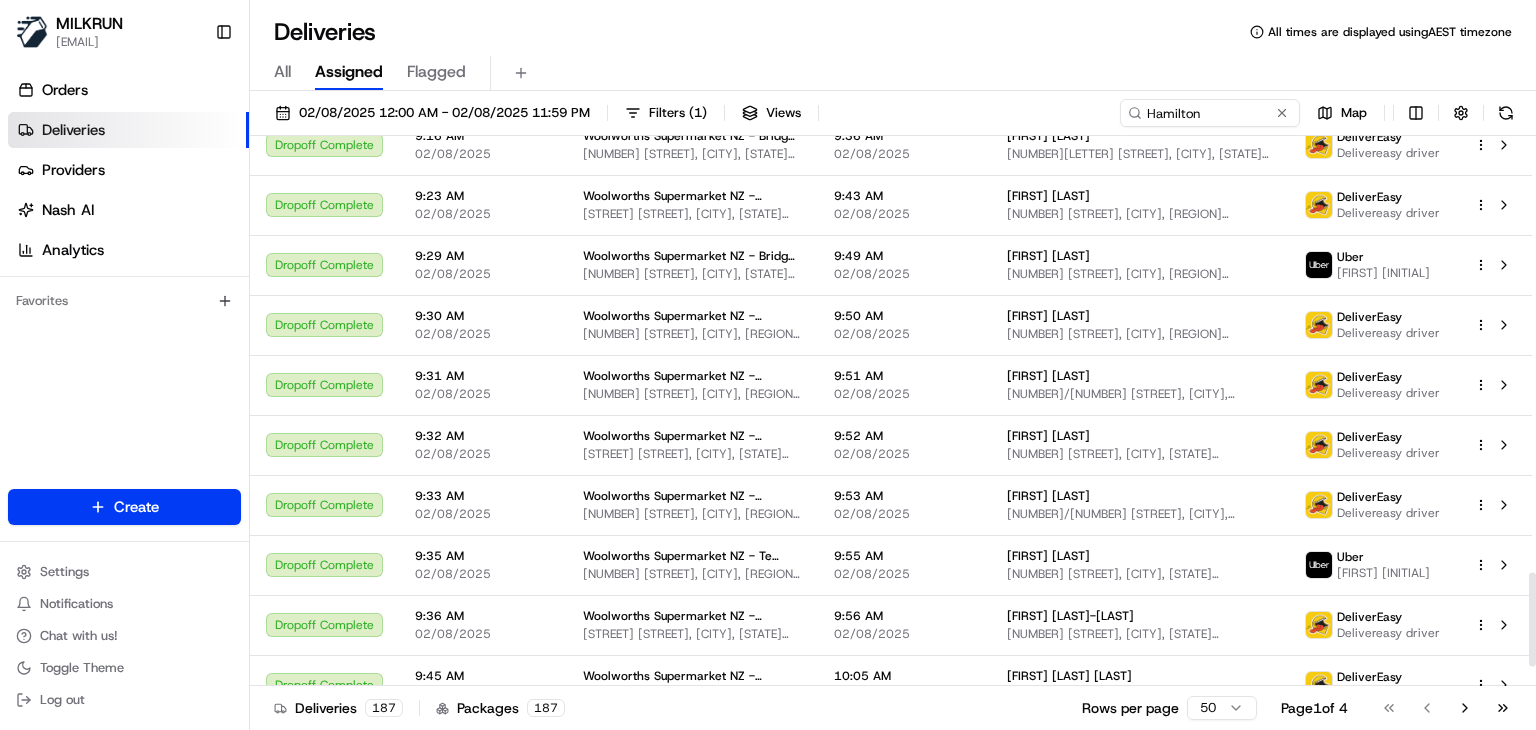 scroll, scrollTop: 2672, scrollLeft: 0, axis: vertical 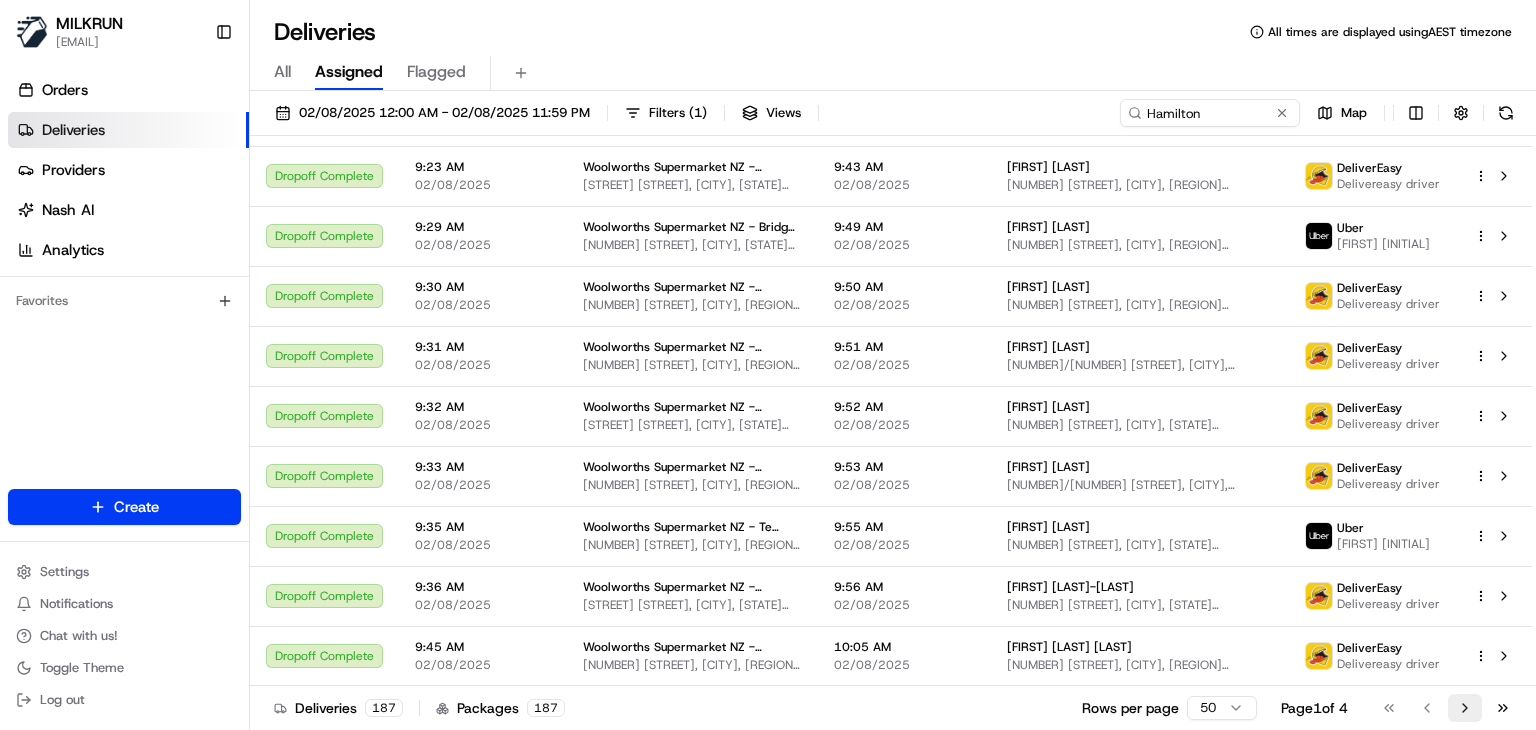 click on "Go to next page" at bounding box center (1465, 708) 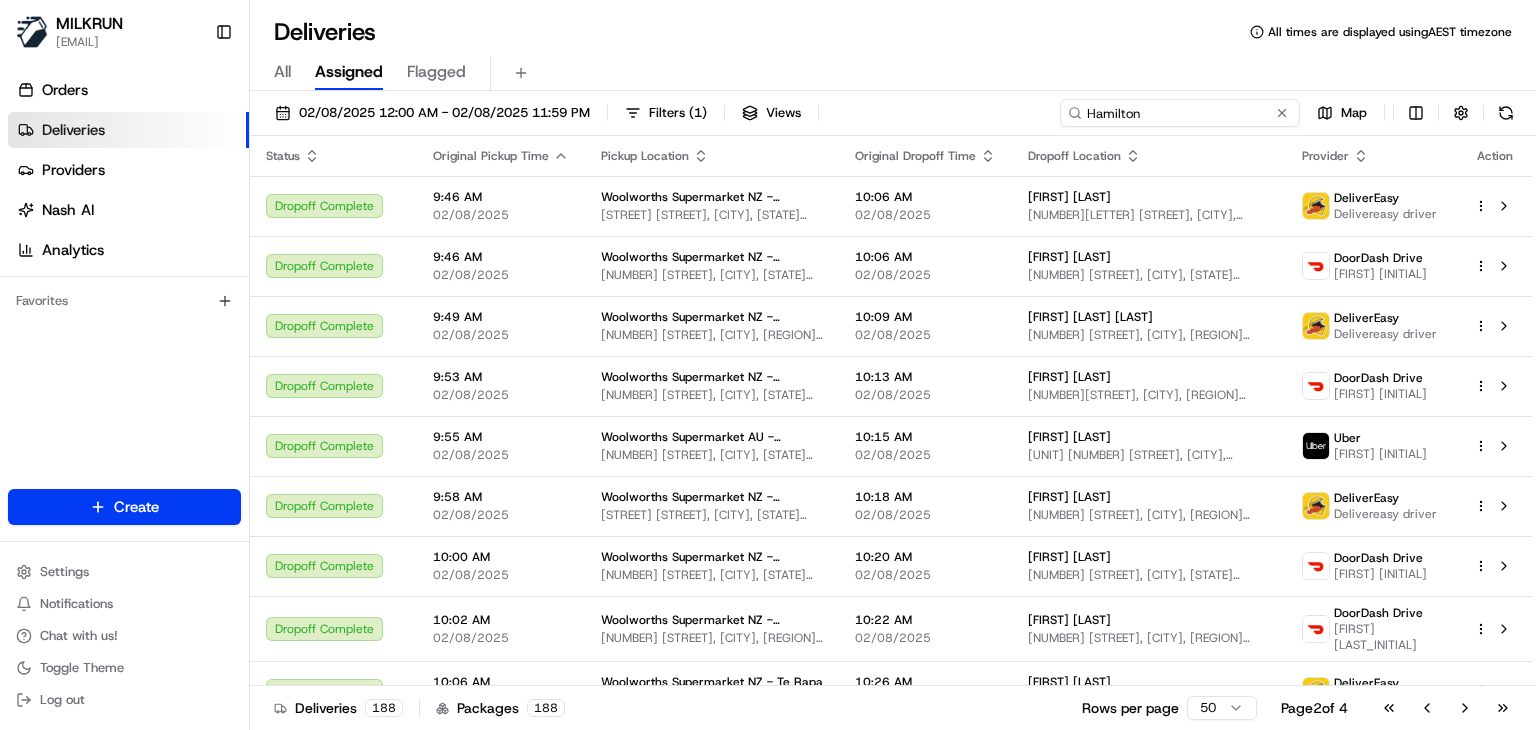 click on "Hamilton" at bounding box center [1180, 113] 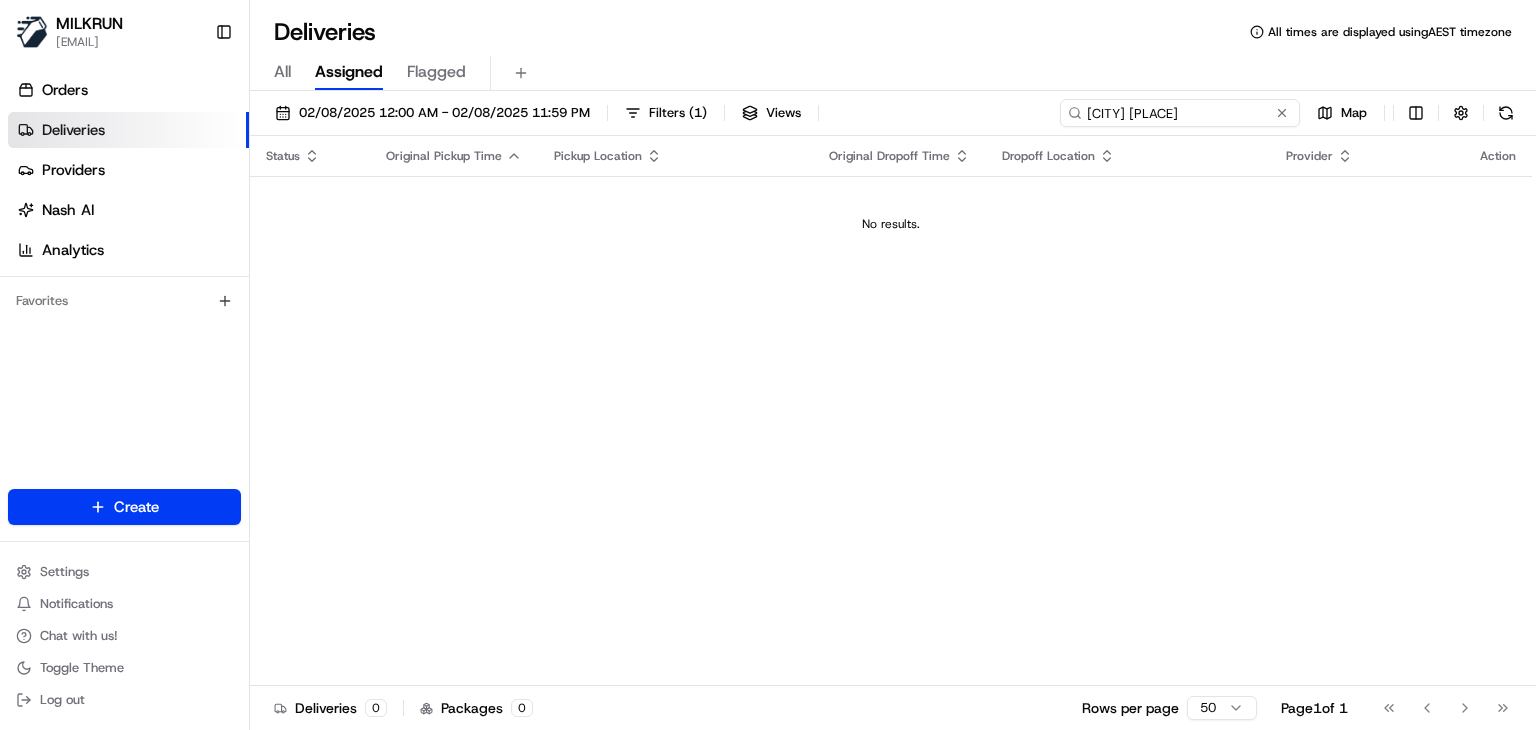 click on "maiami plaza" at bounding box center (1180, 113) 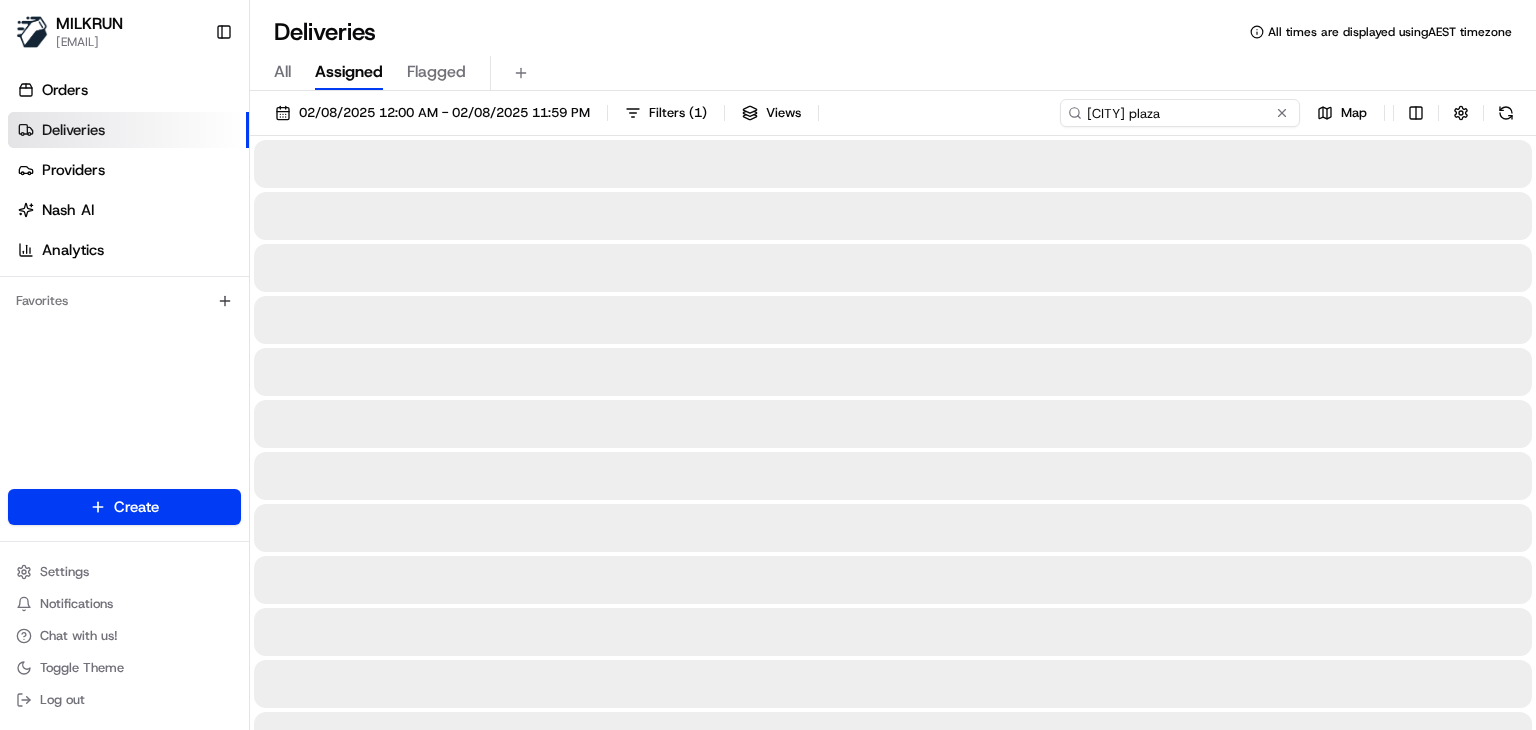 click on "Miami plaza" at bounding box center (1180, 113) 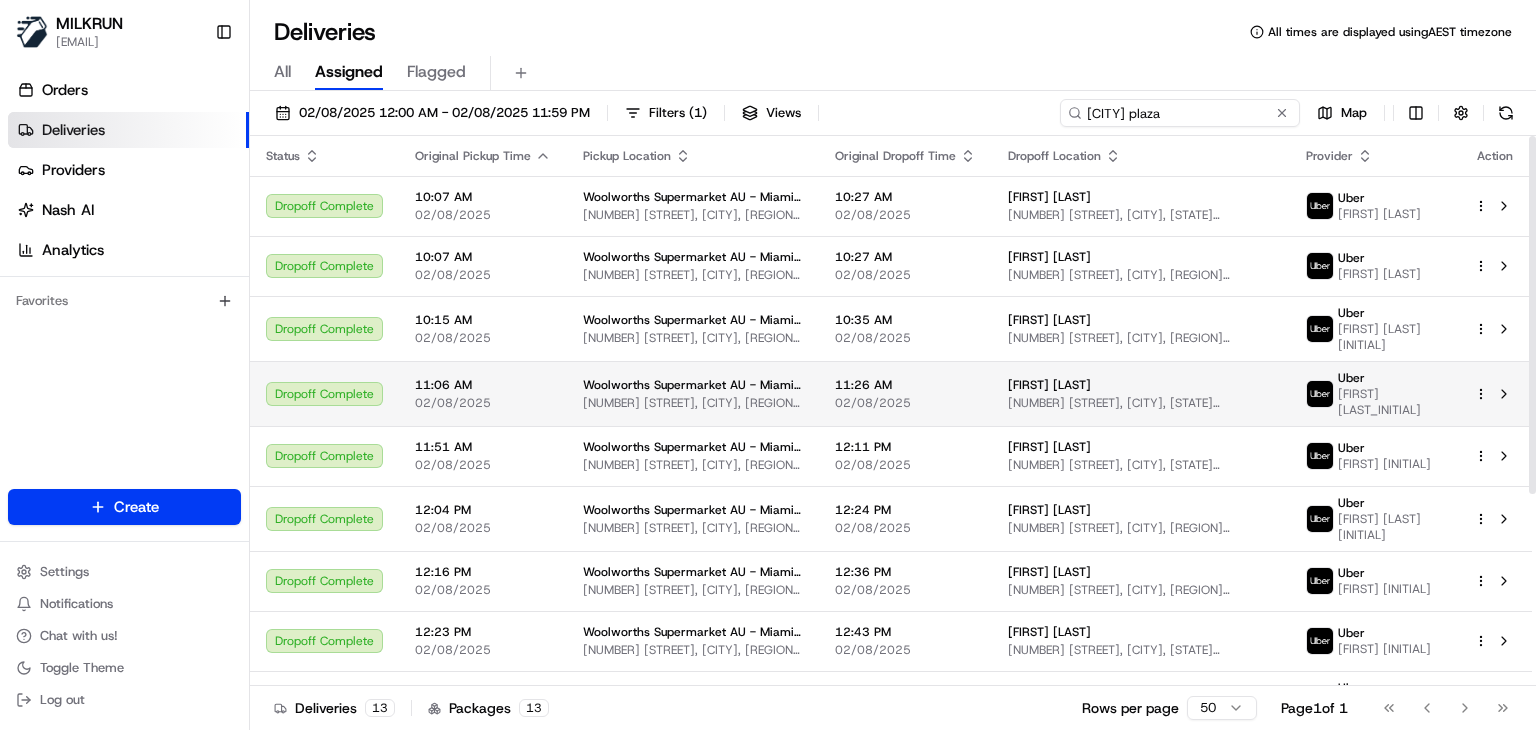 scroll, scrollTop: 293, scrollLeft: 0, axis: vertical 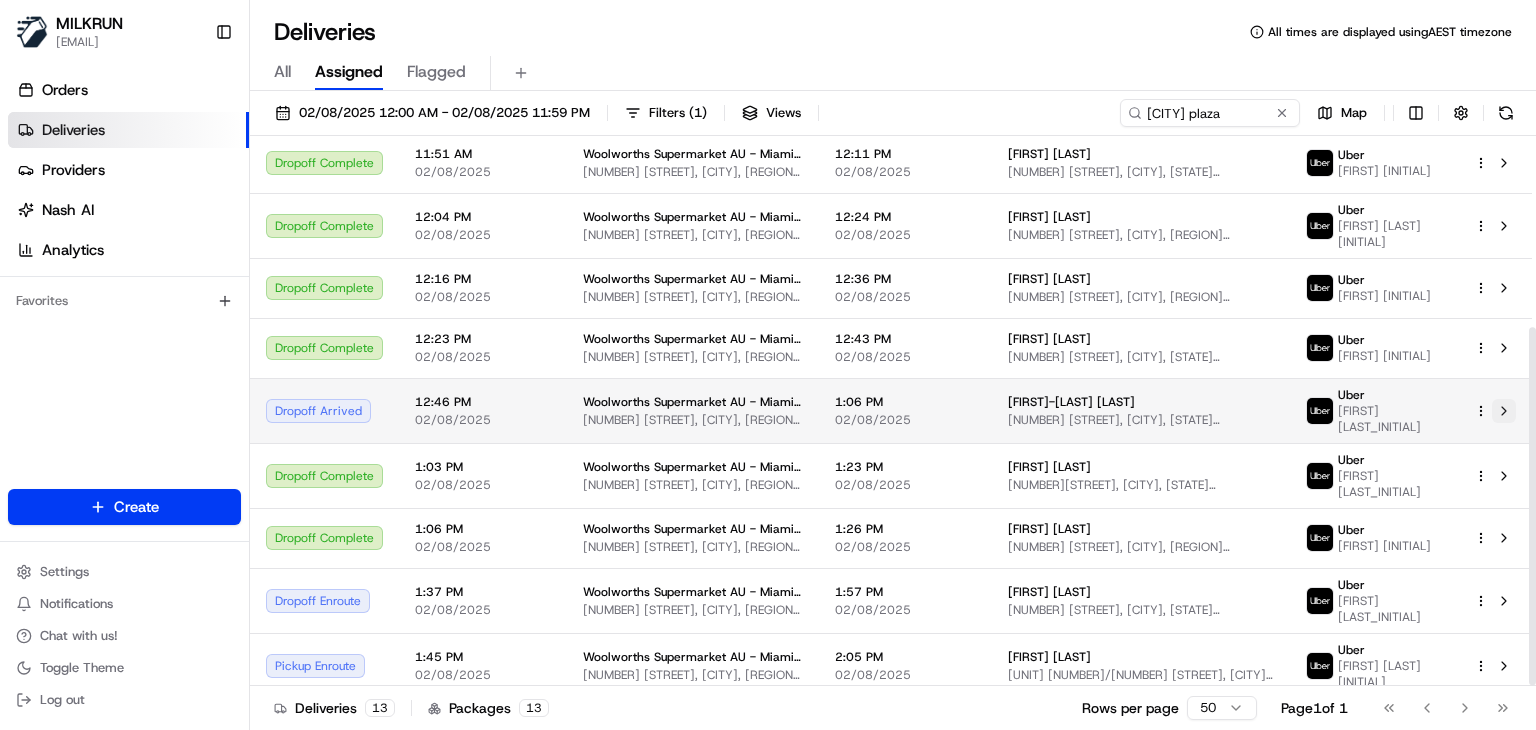 click at bounding box center (1504, 411) 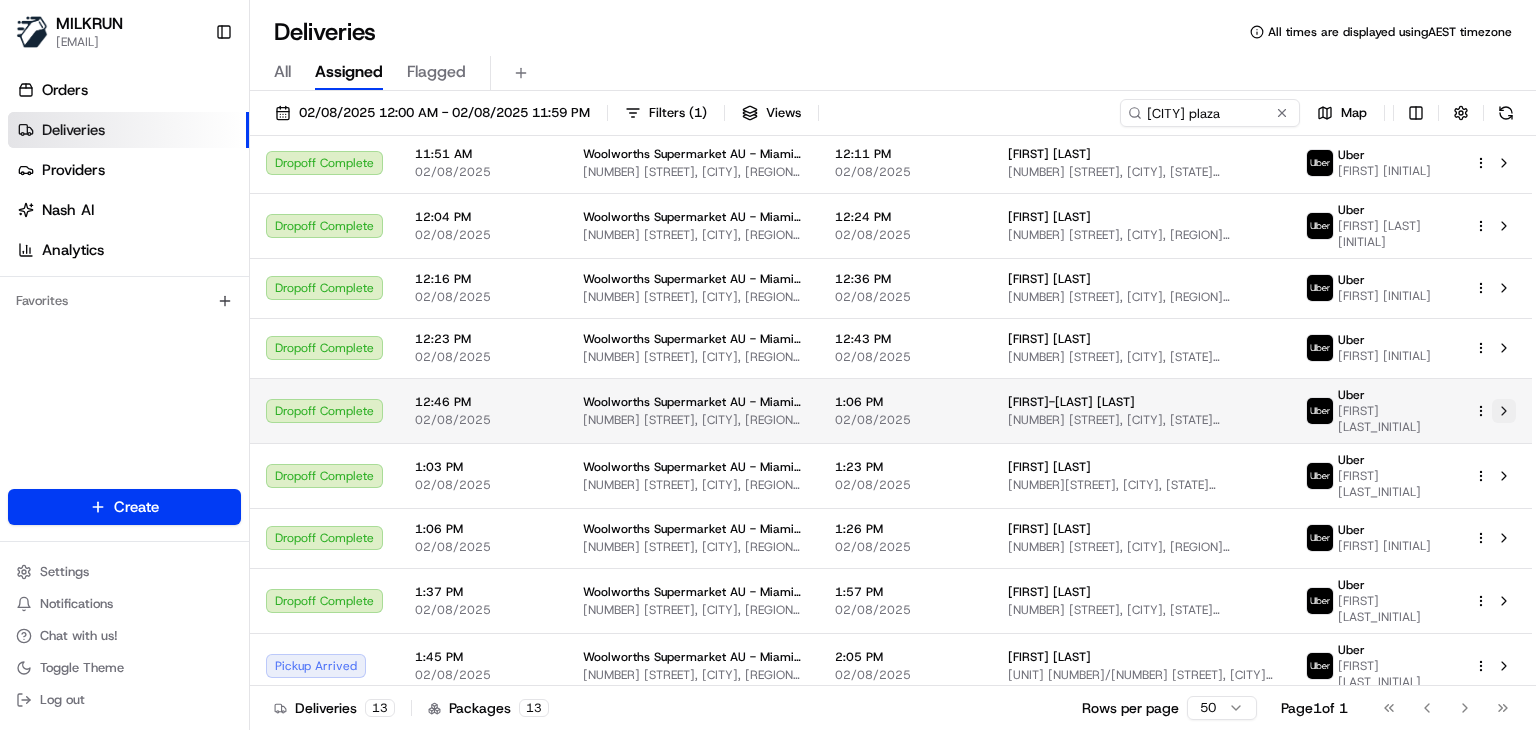 scroll, scrollTop: 289, scrollLeft: 0, axis: vertical 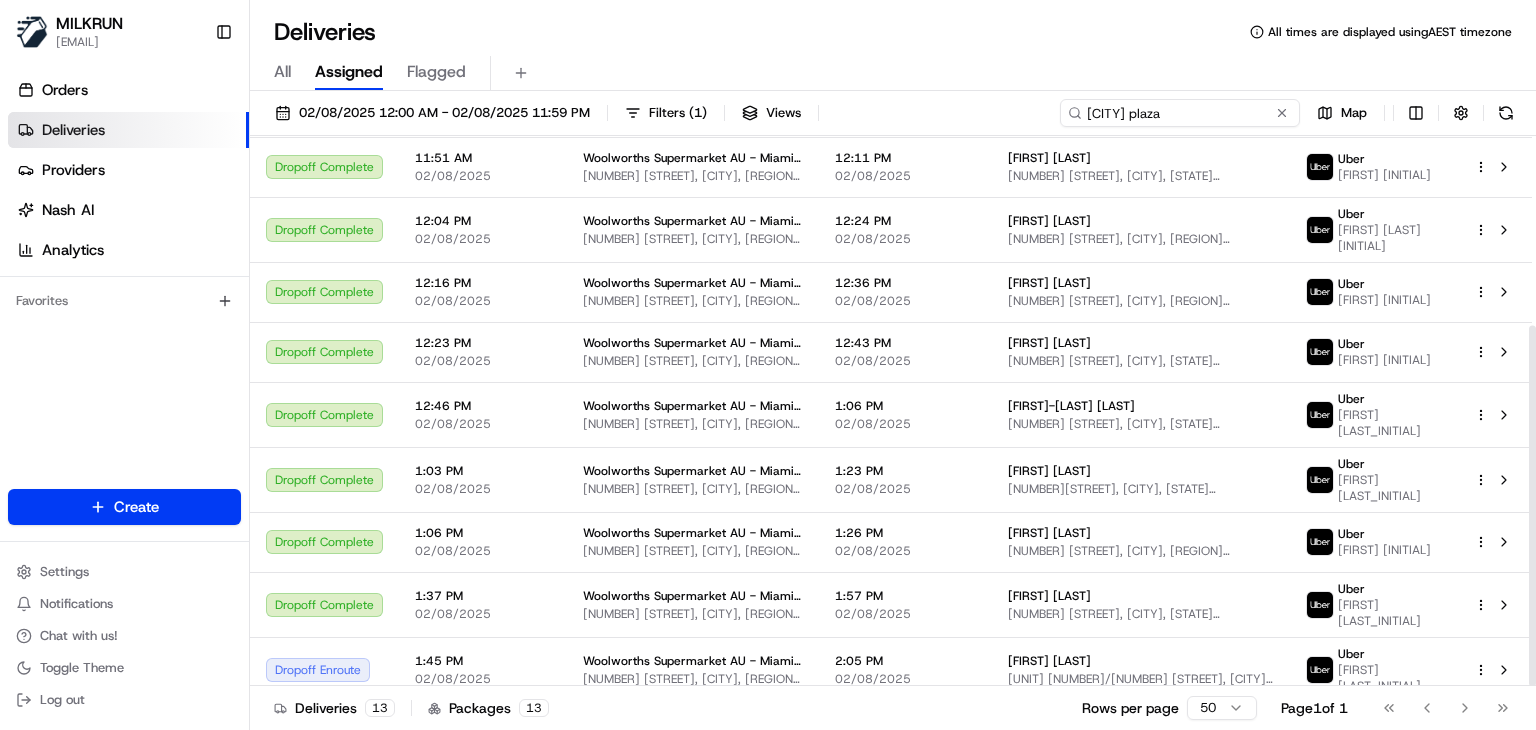 click on "Miami plaza" at bounding box center (1180, 113) 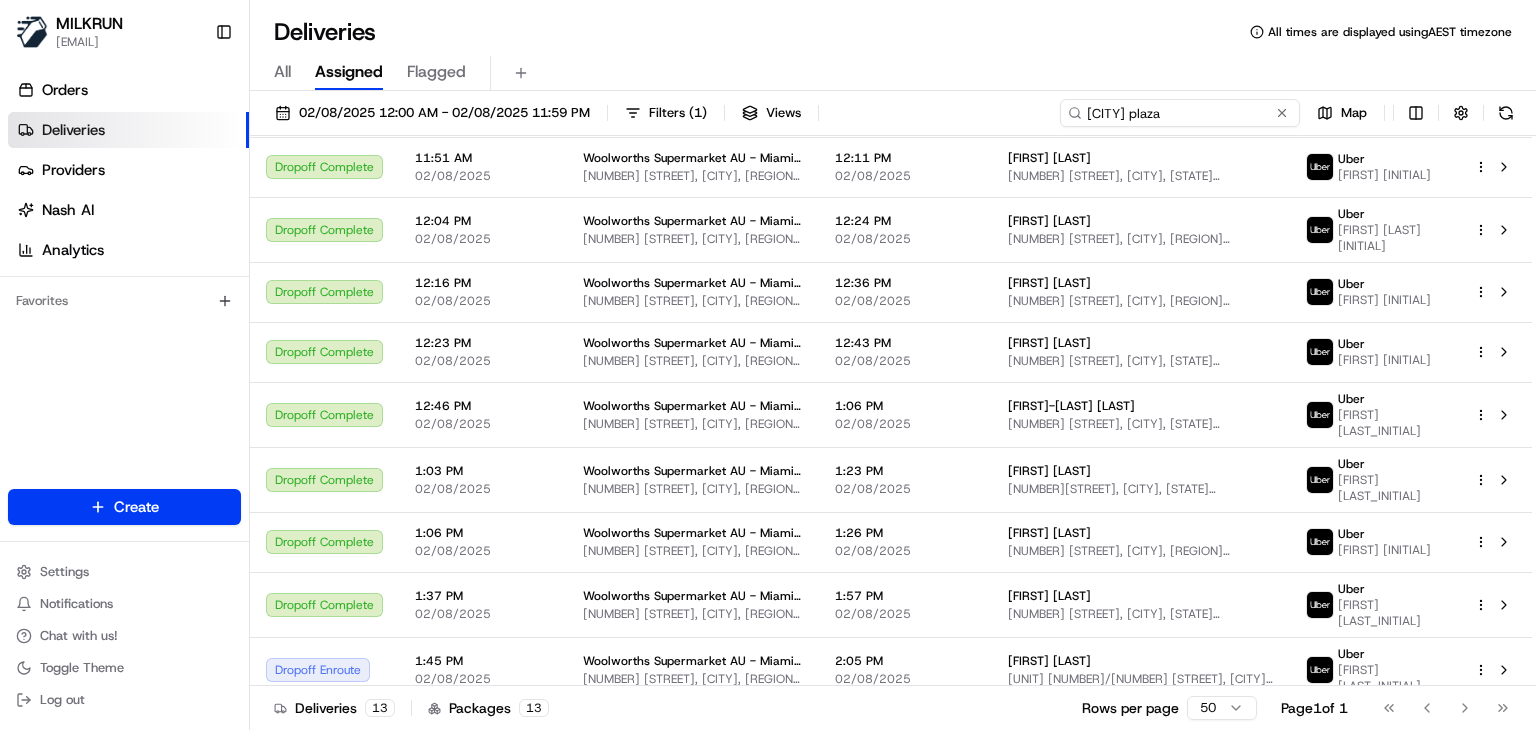 click on "Miami plaza" at bounding box center (1180, 113) 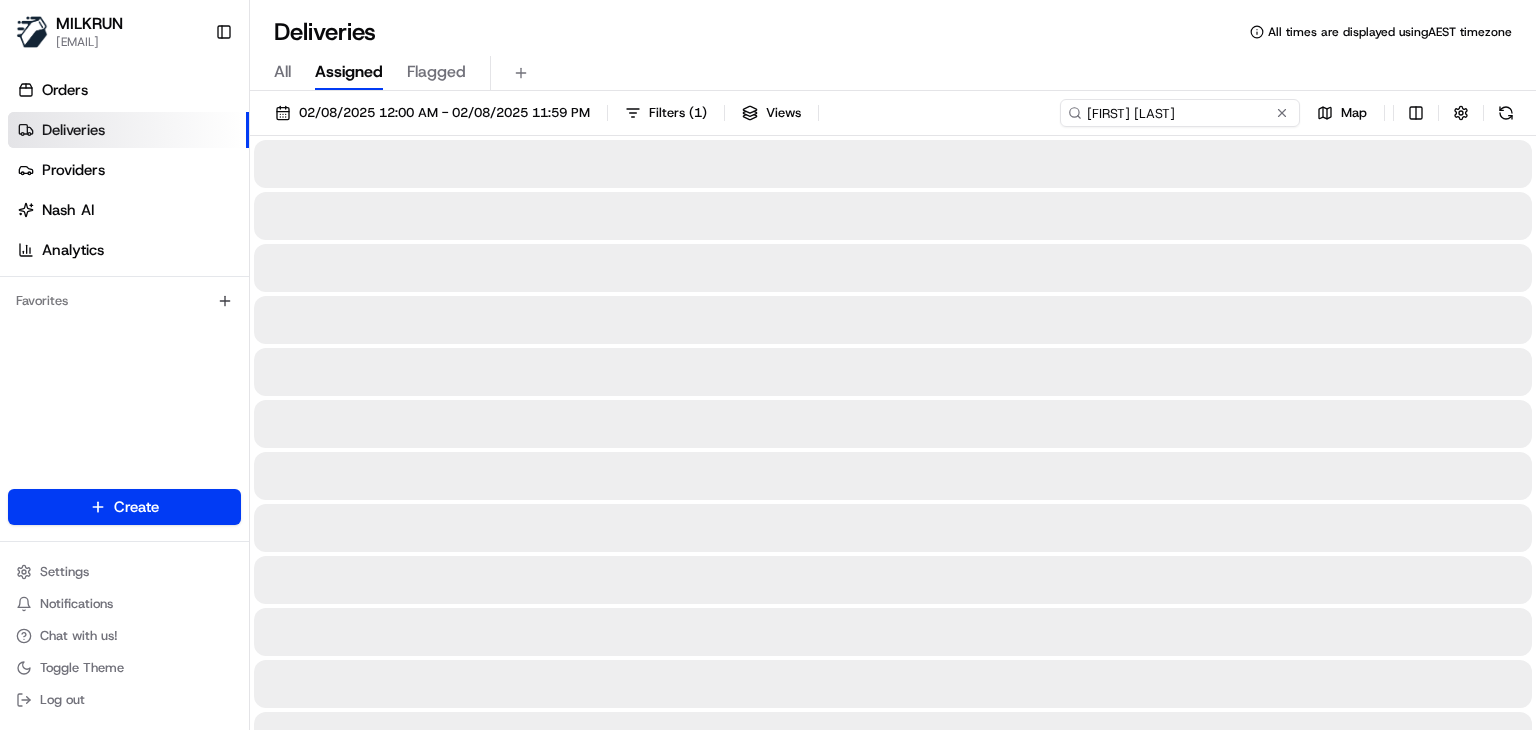 click on "fraser cove" at bounding box center (1180, 113) 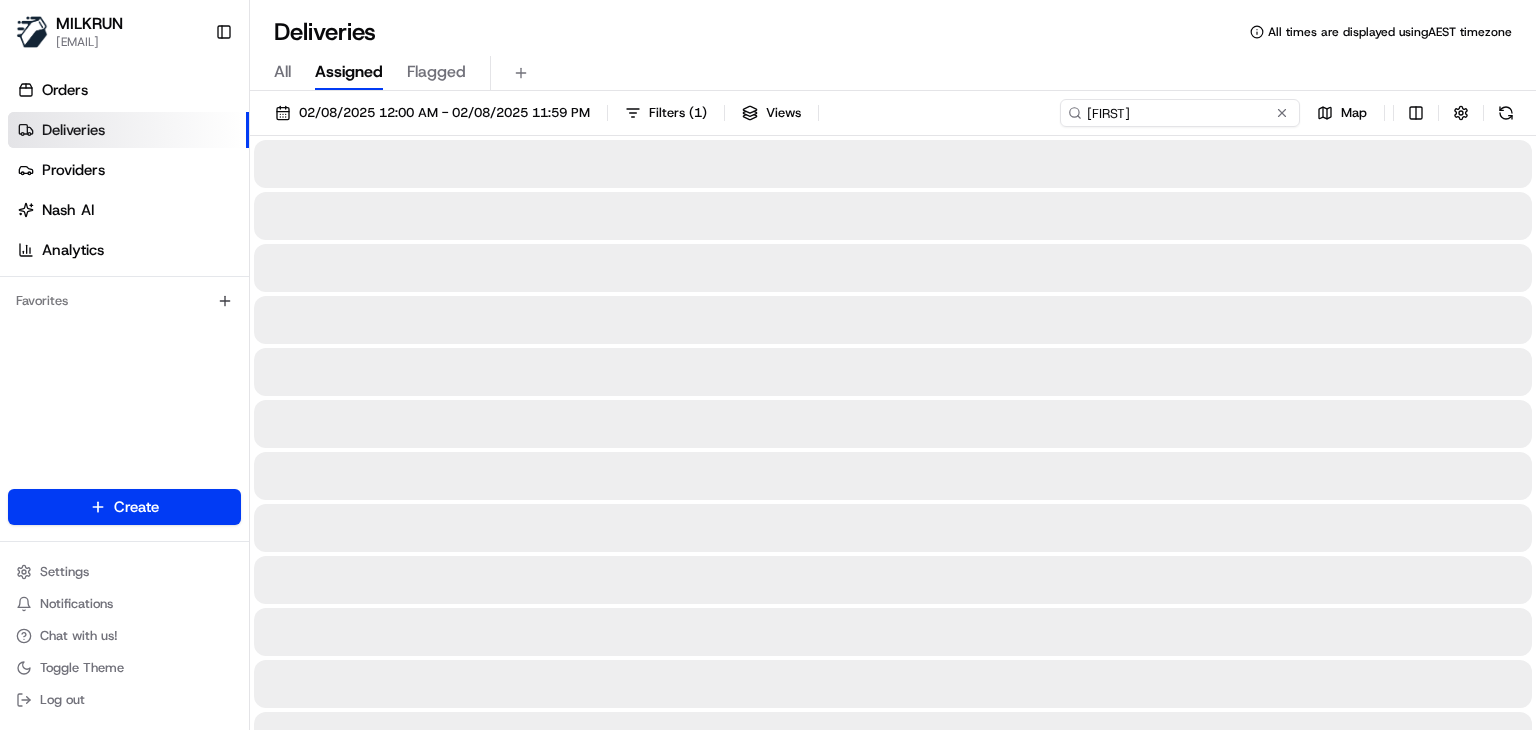 click on "Fraser cove" at bounding box center (1180, 113) 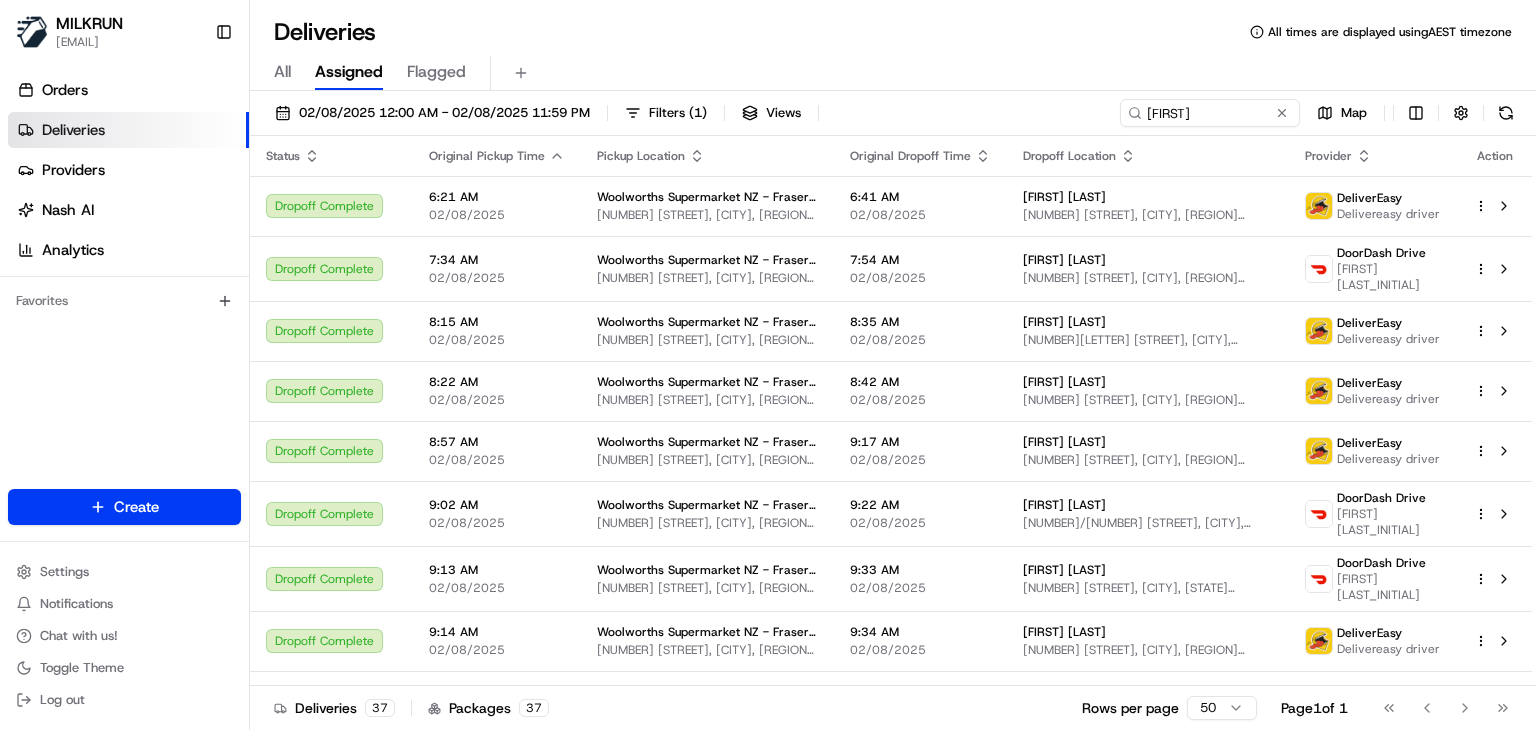 click on "All Assigned Flagged" at bounding box center [893, 69] 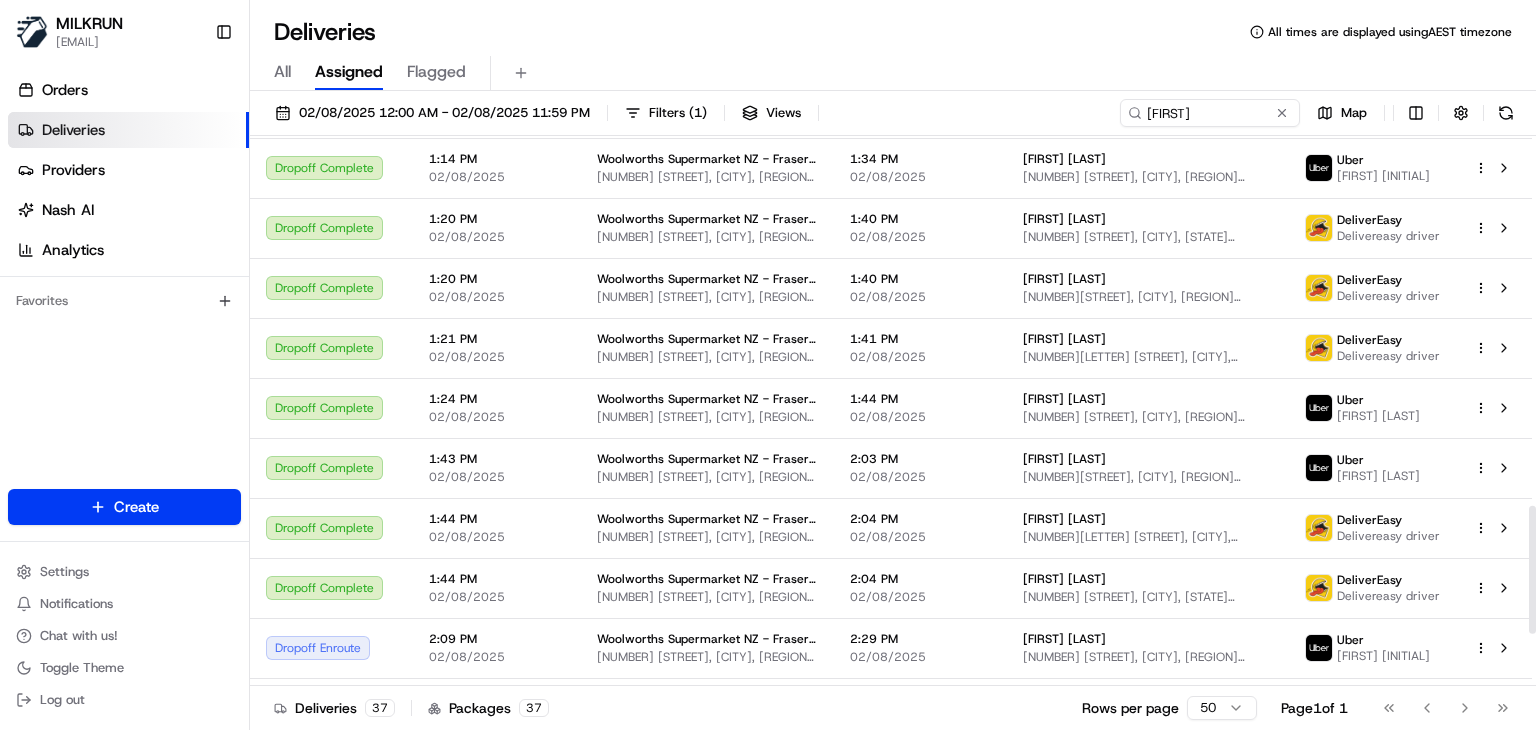 scroll, scrollTop: 1806, scrollLeft: 0, axis: vertical 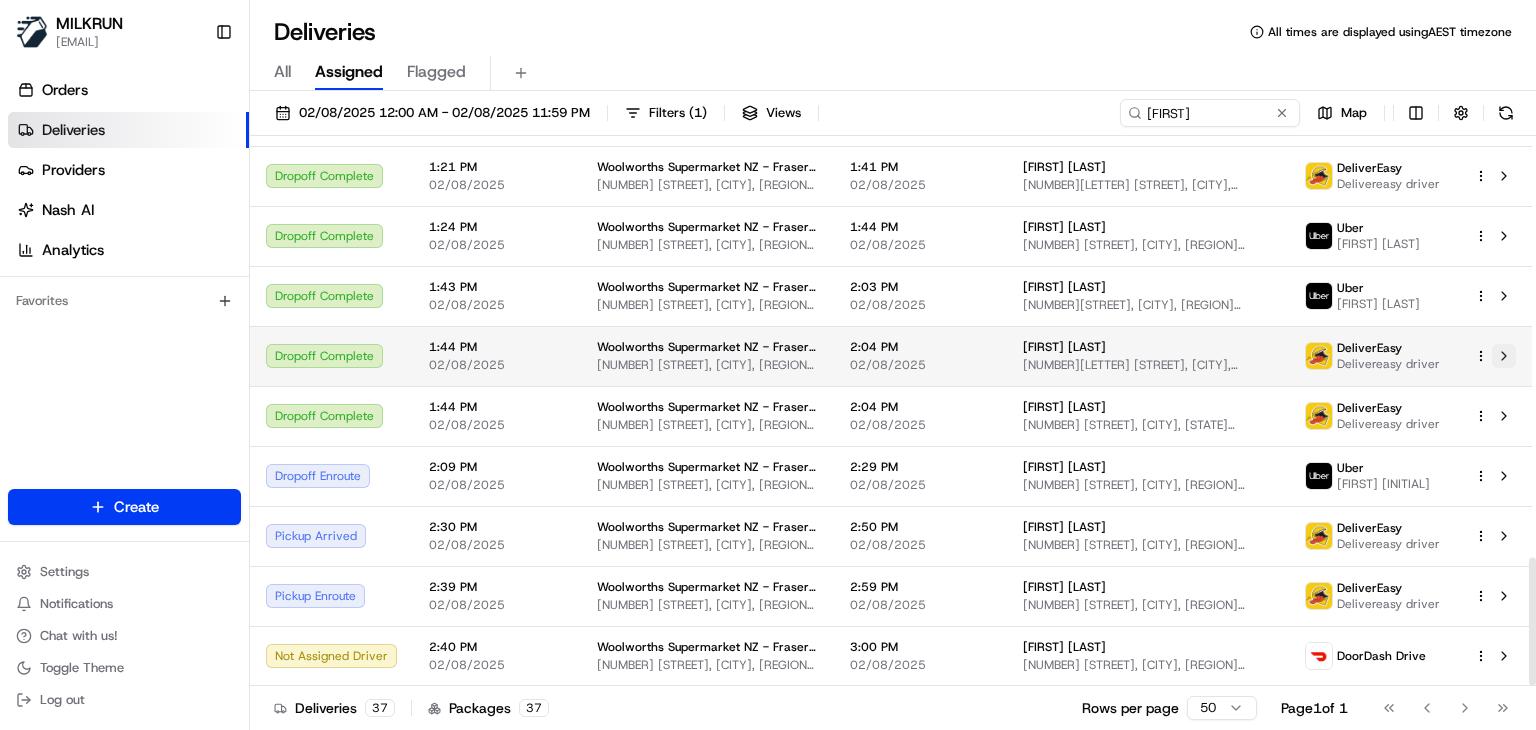 click at bounding box center (1504, 356) 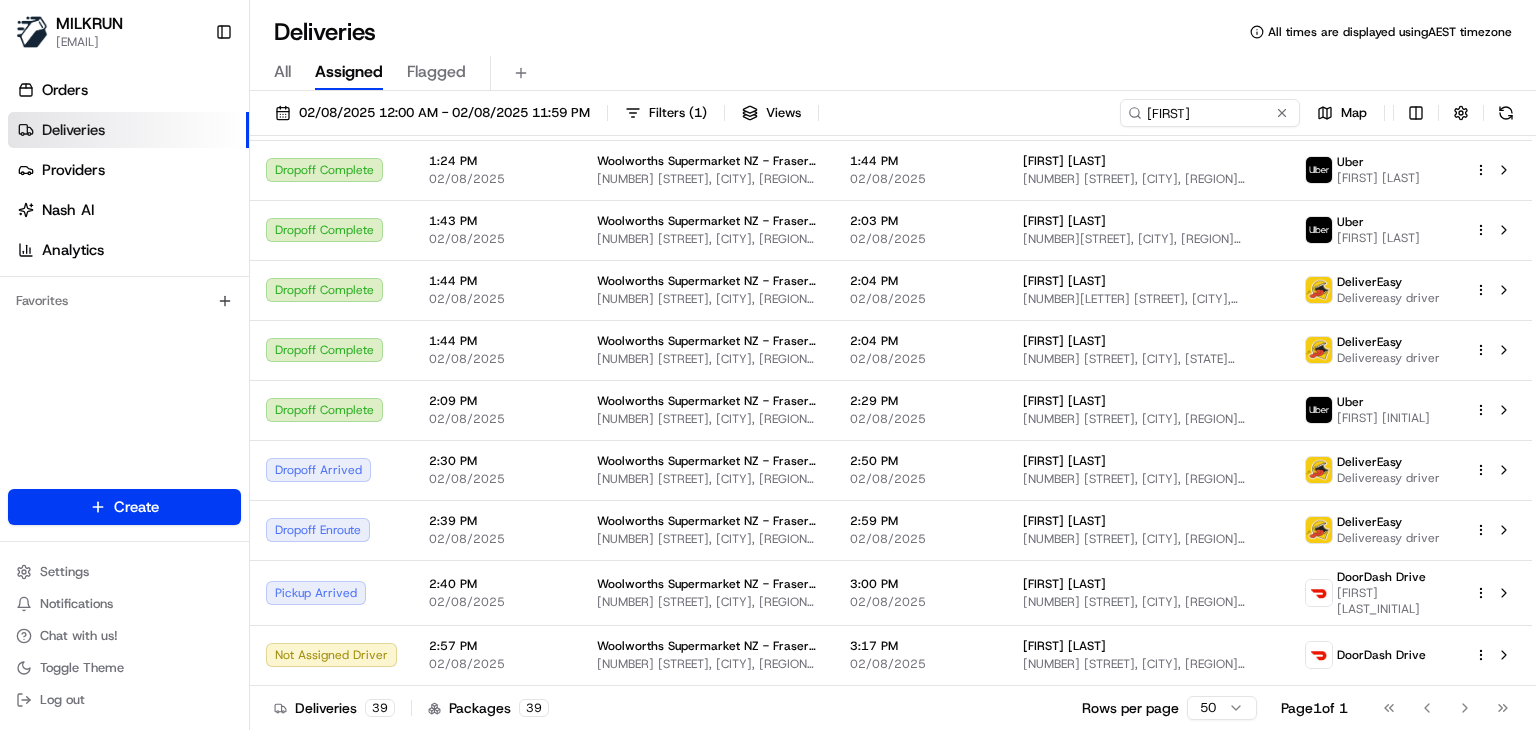 click on "Deliveries All times are displayed using  AEST   timezone" at bounding box center [893, 32] 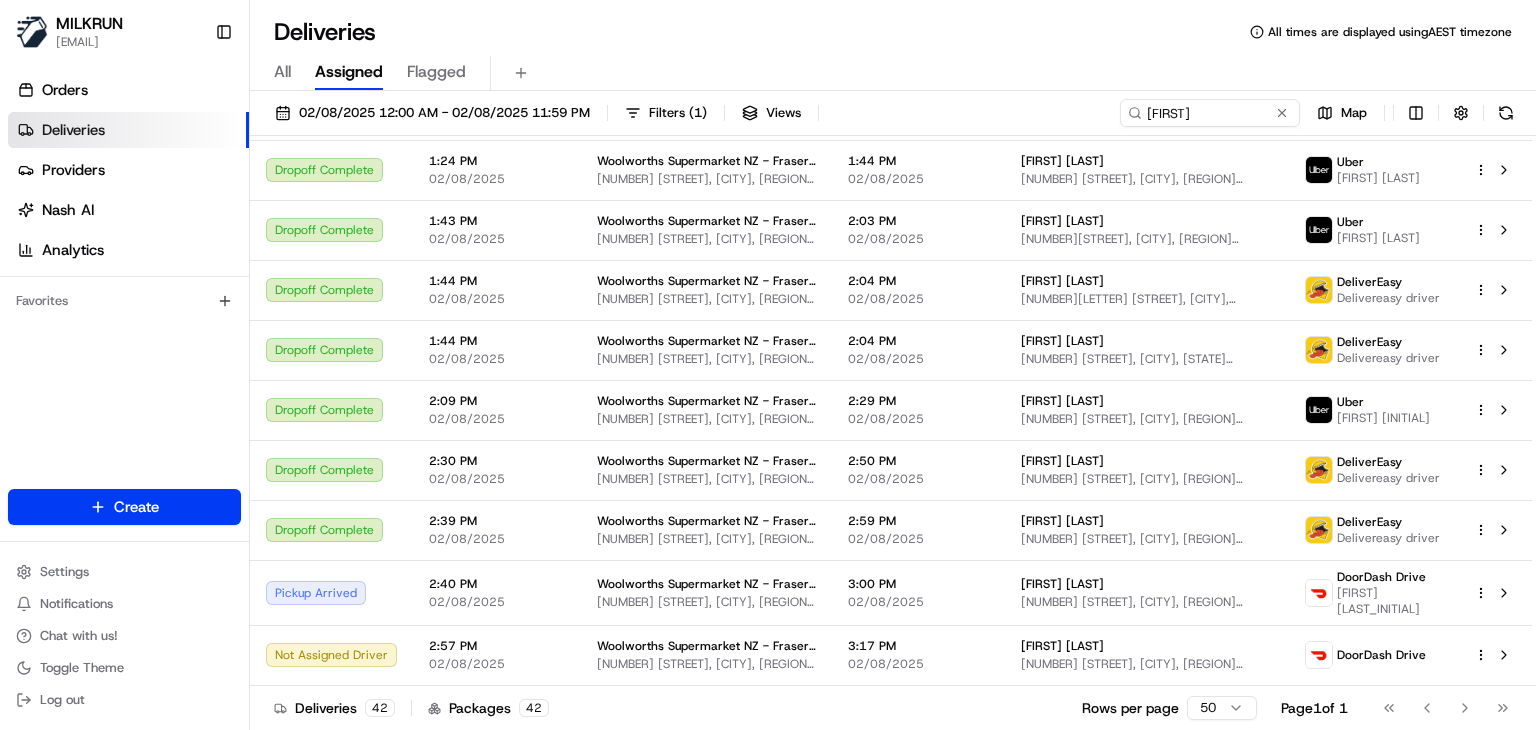 click on "Deliveries All times are displayed using  AEST   timezone" at bounding box center (893, 32) 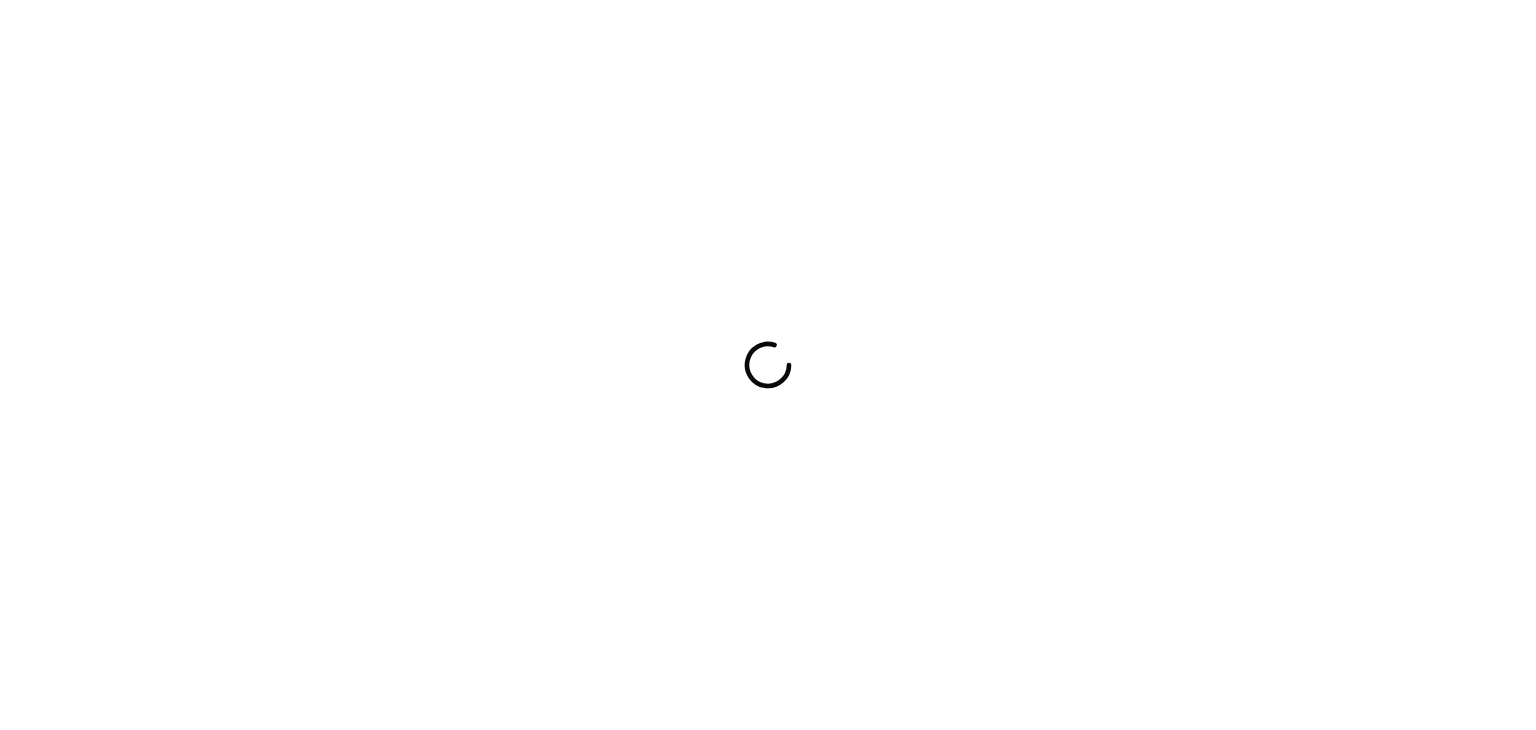 scroll, scrollTop: 0, scrollLeft: 0, axis: both 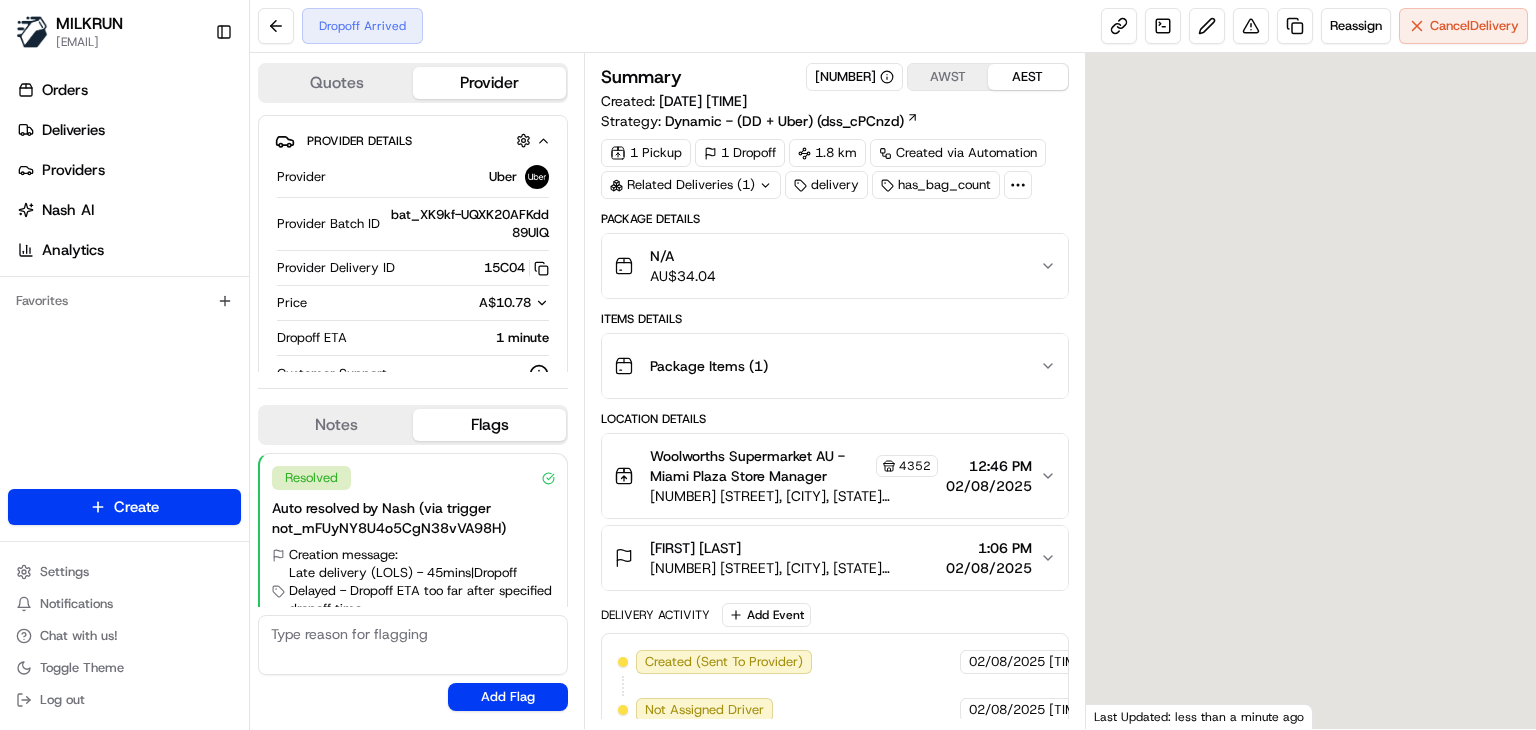 click on "Woolworths Supermarket AU - Miami Plaza Store Manager 4352 3 Olive Rd, Falcon, WA 6210, AU 12:46 PM 02/08/2025" at bounding box center (835, 476) 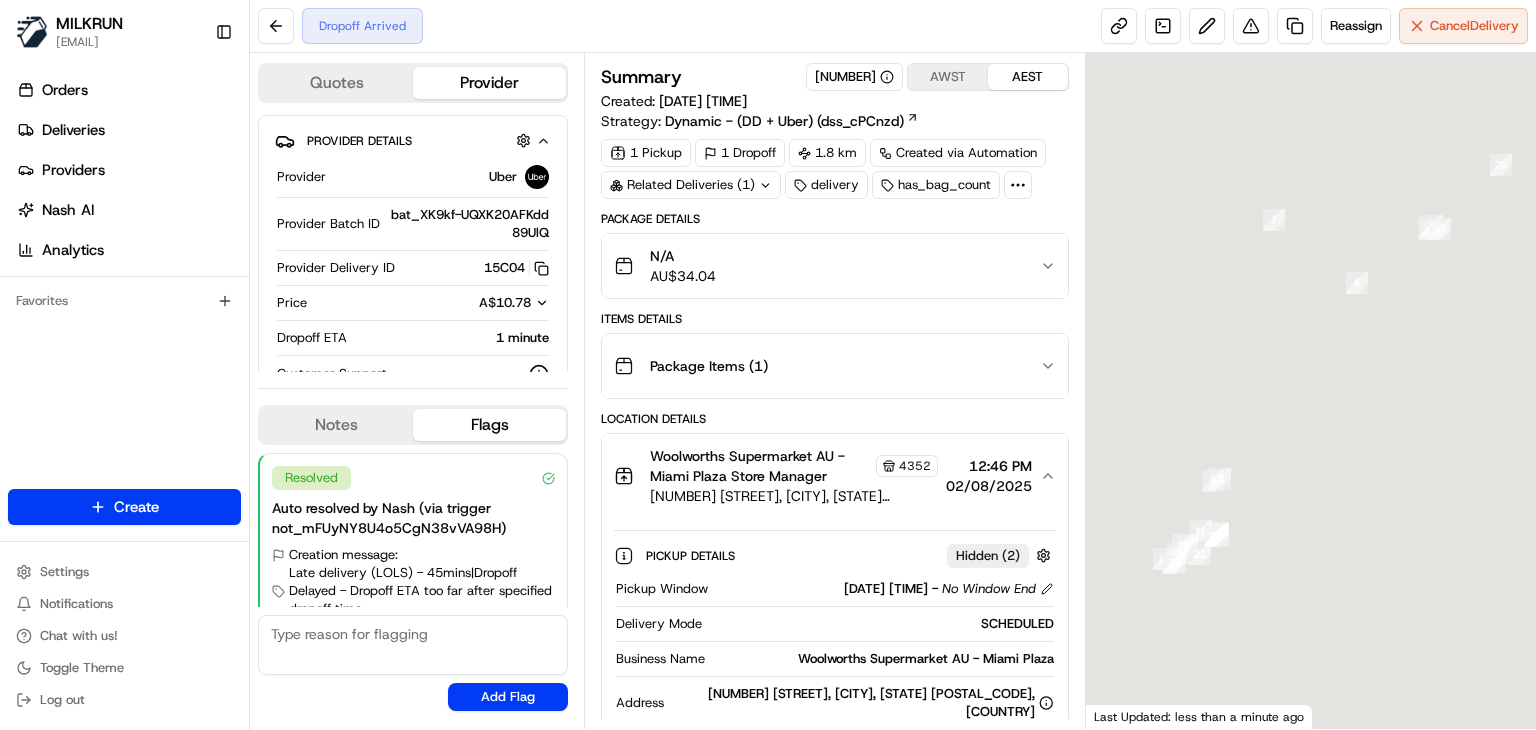 scroll, scrollTop: 88, scrollLeft: 0, axis: vertical 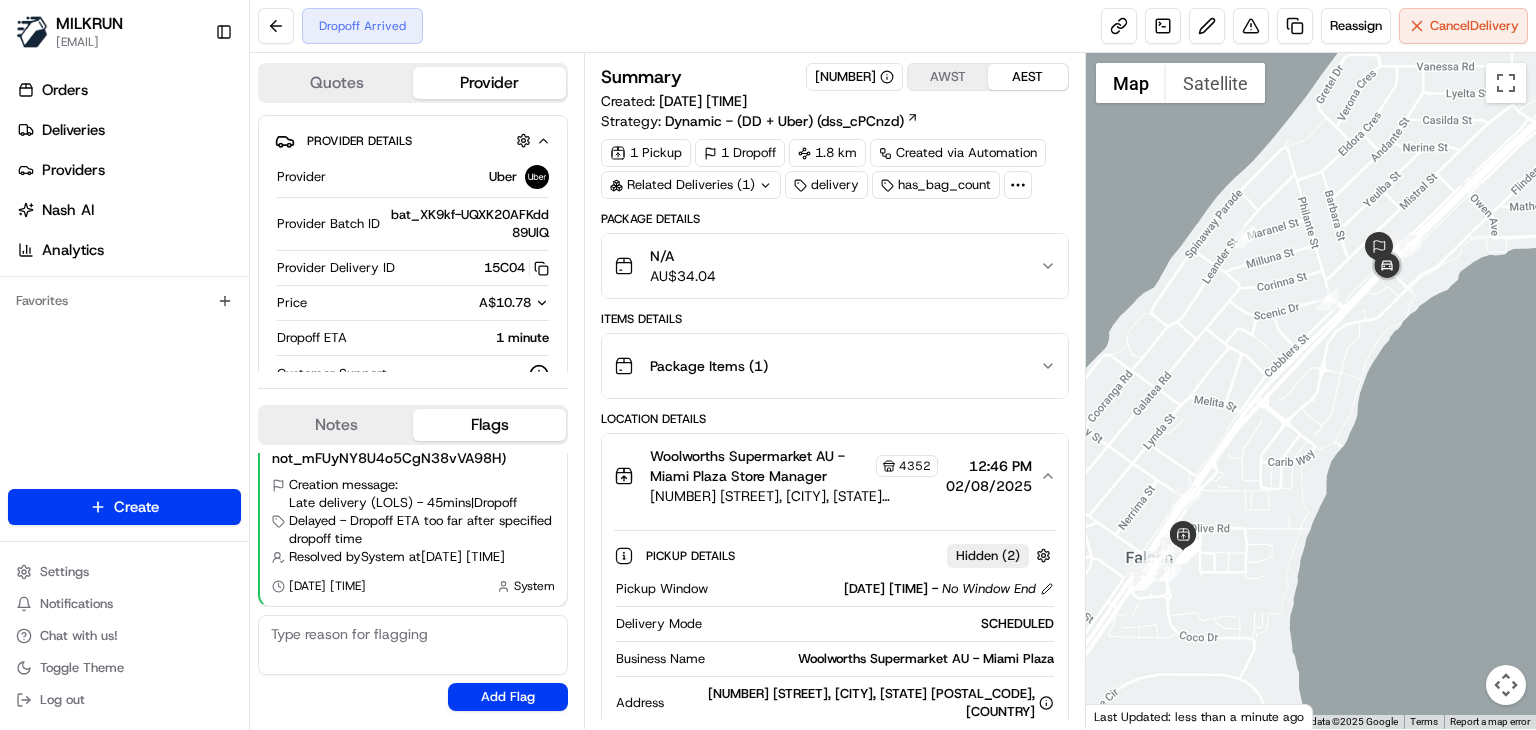 drag, startPoint x: 1468, startPoint y: 345, endPoint x: 1406, endPoint y: 389, distance: 76.02631 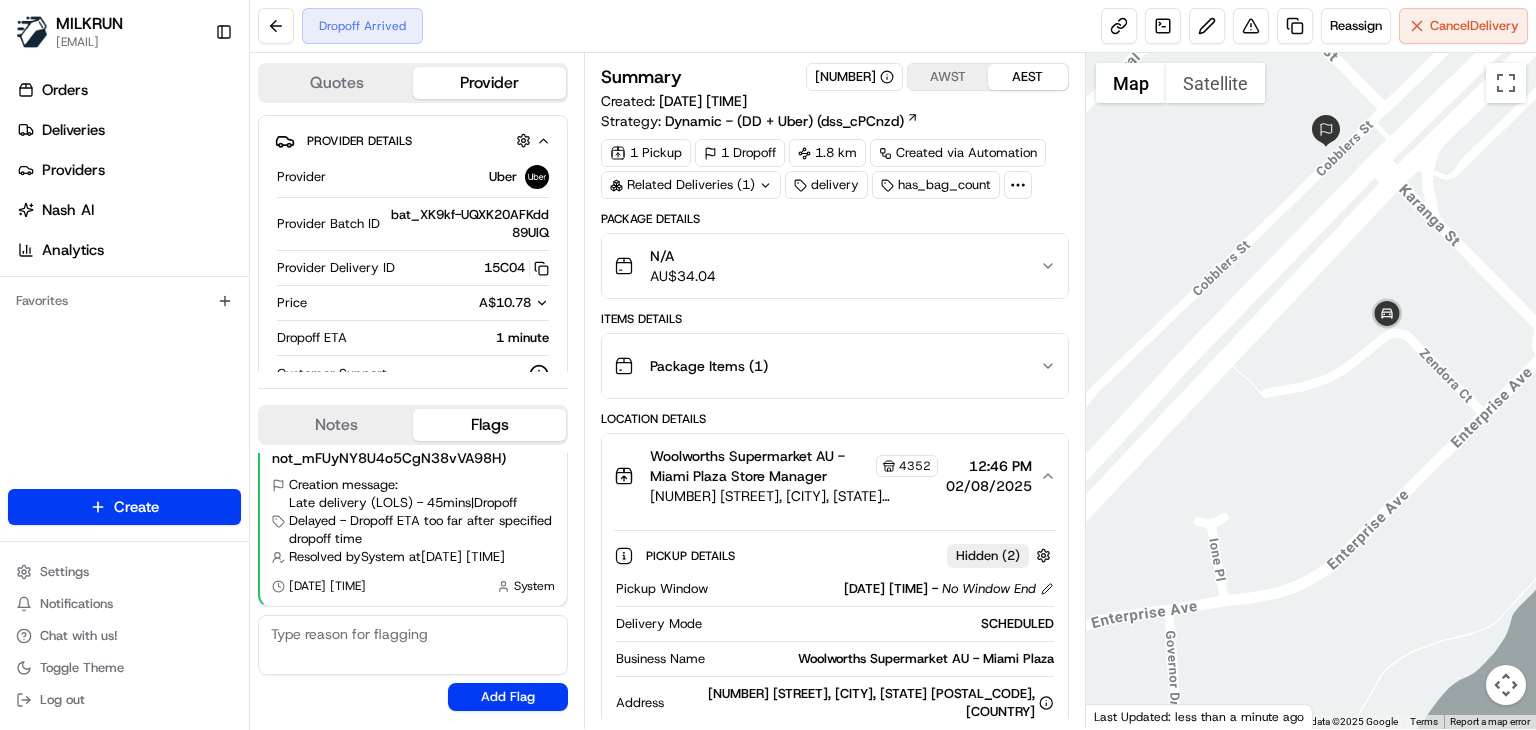 drag, startPoint x: 1301, startPoint y: 310, endPoint x: 1300, endPoint y: 393, distance: 83.00603 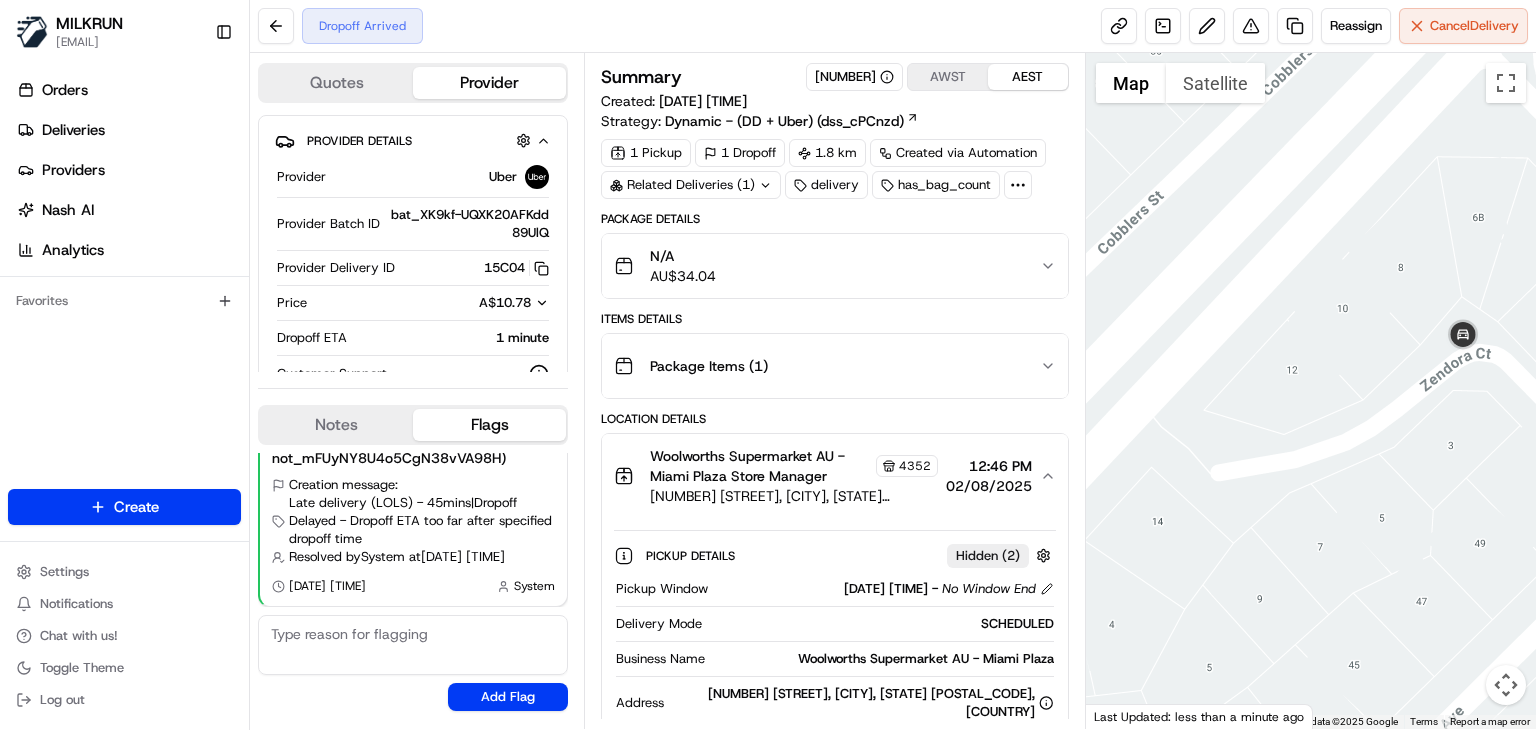 drag, startPoint x: 1297, startPoint y: 276, endPoint x: 1313, endPoint y: 496, distance: 220.58105 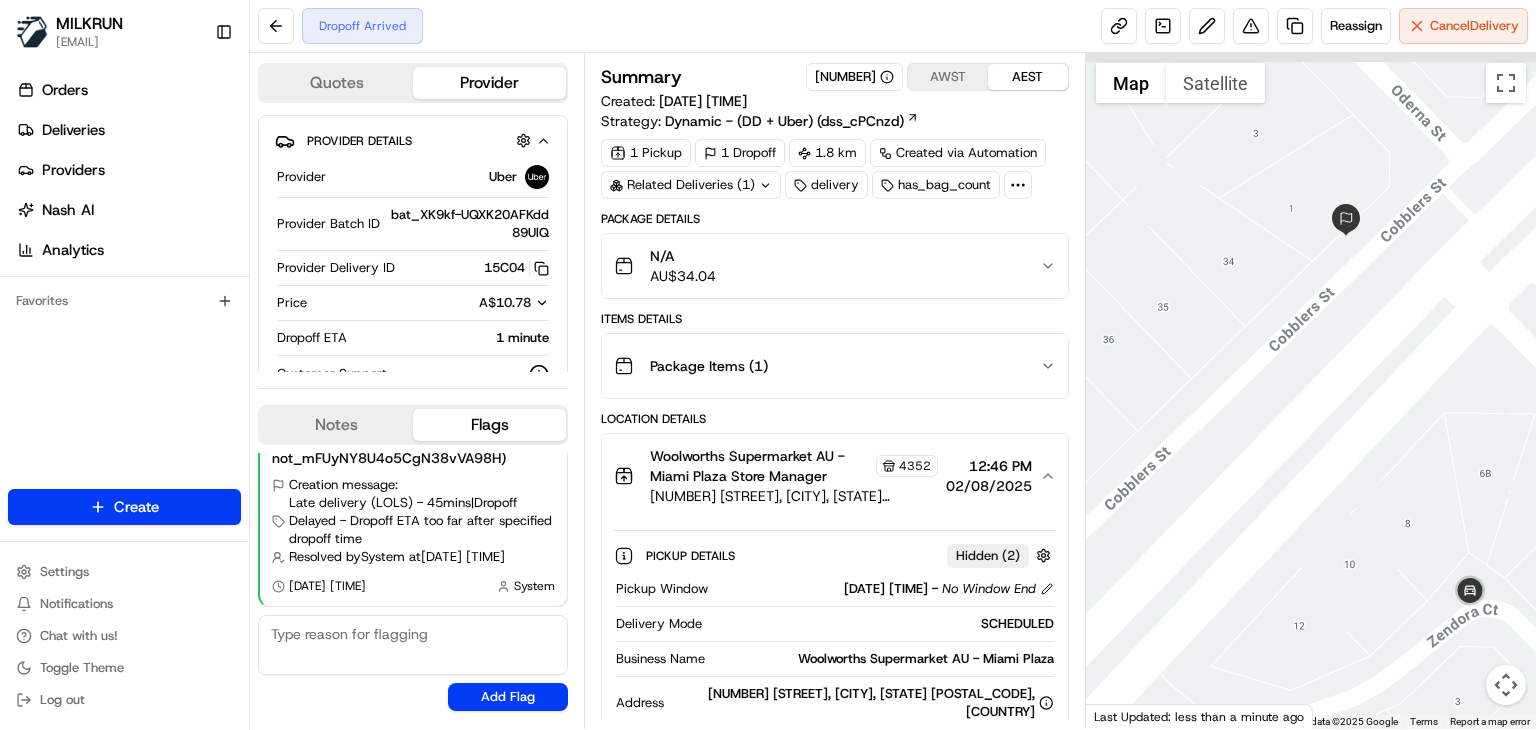 drag, startPoint x: 1305, startPoint y: 362, endPoint x: 1289, endPoint y: 389, distance: 31.38471 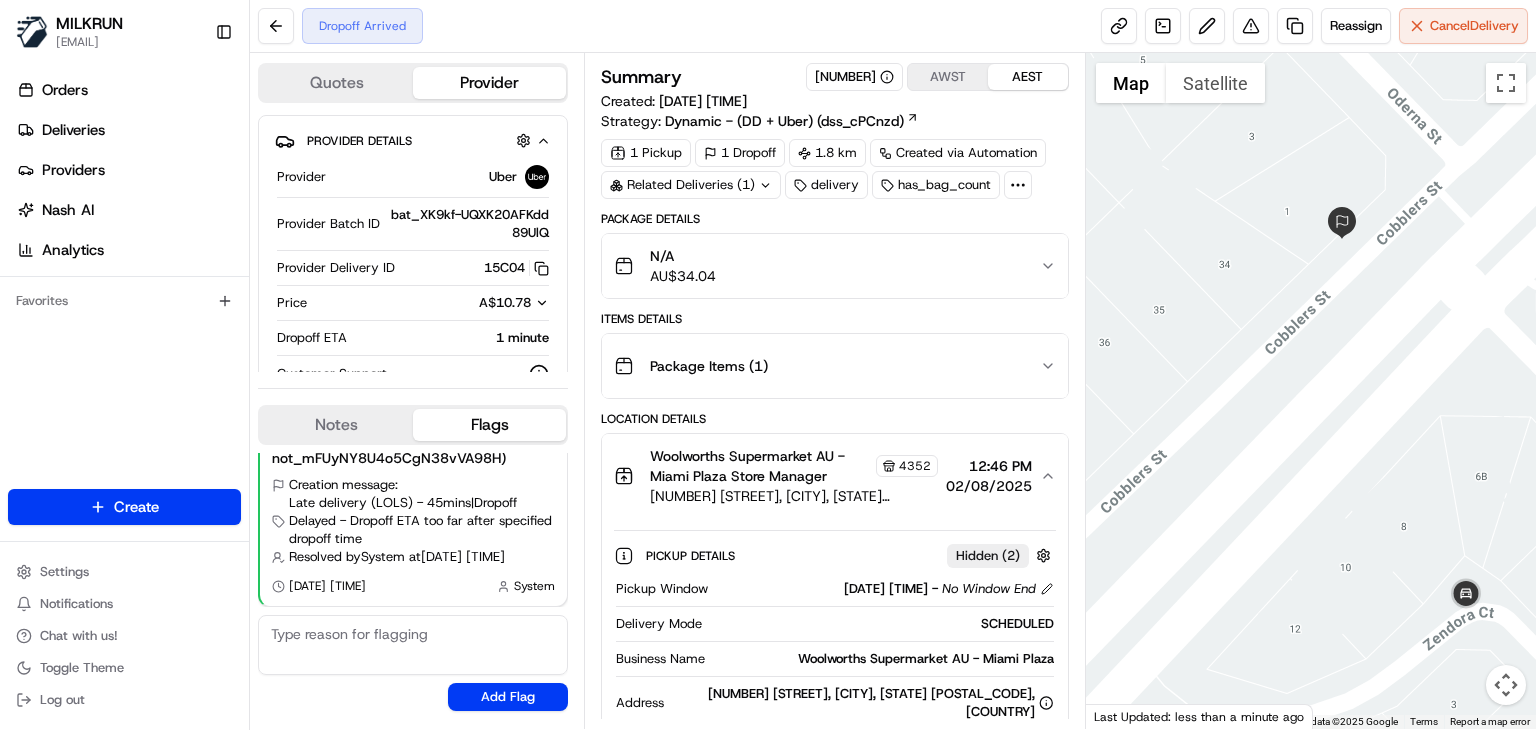 click at bounding box center [1311, 391] 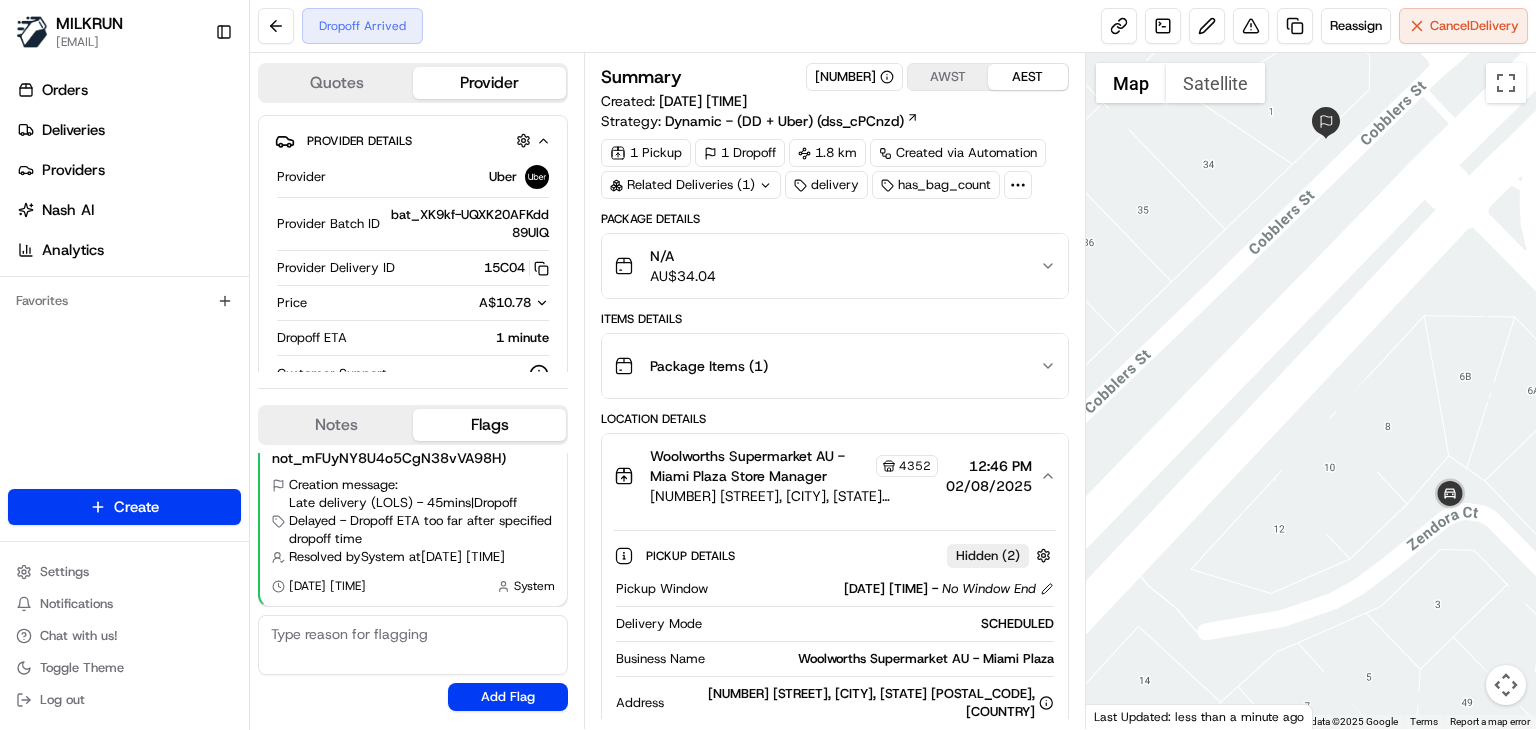 drag, startPoint x: 1215, startPoint y: 419, endPoint x: 1196, endPoint y: 309, distance: 111.62885 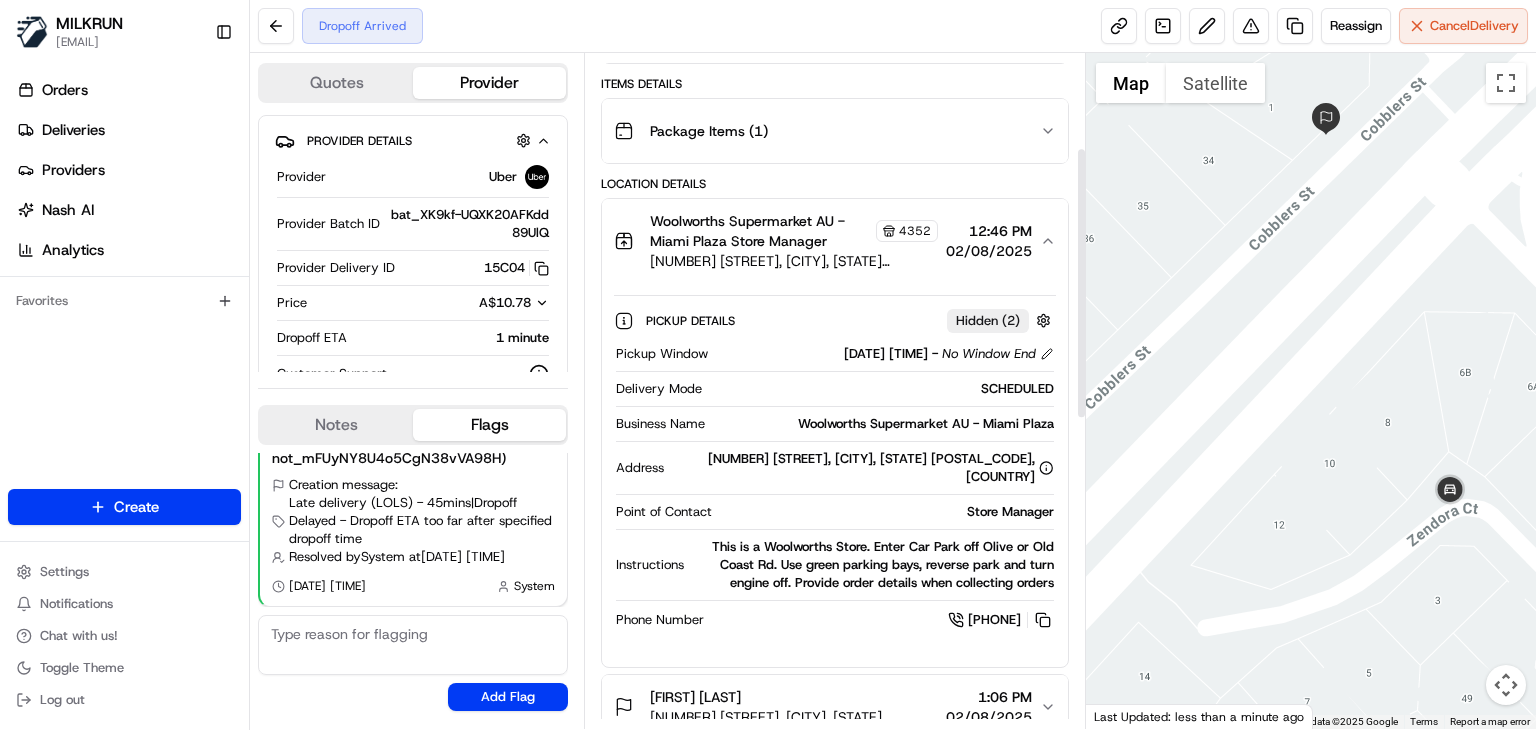 scroll, scrollTop: 236, scrollLeft: 0, axis: vertical 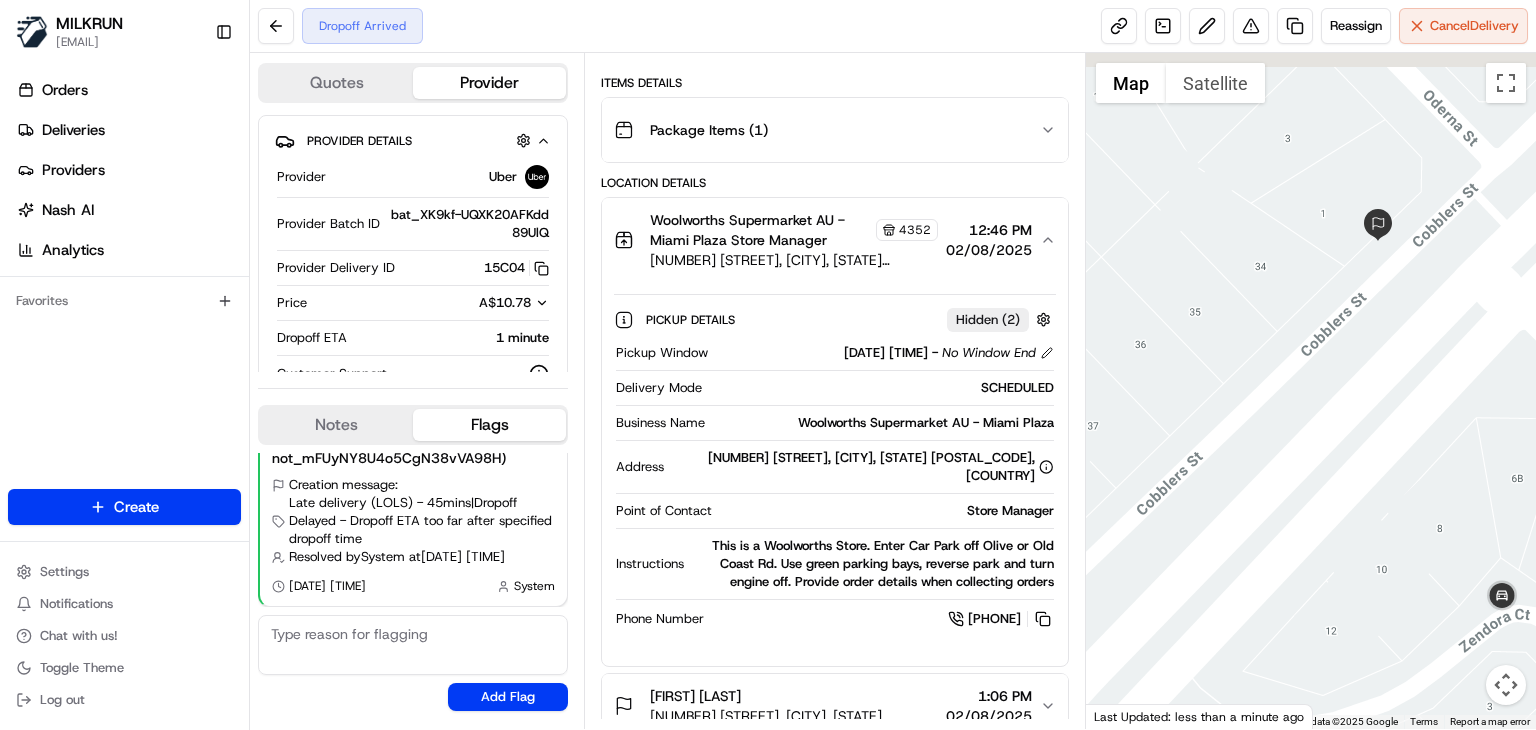 drag, startPoint x: 1272, startPoint y: 301, endPoint x: 1266, endPoint y: 437, distance: 136.1323 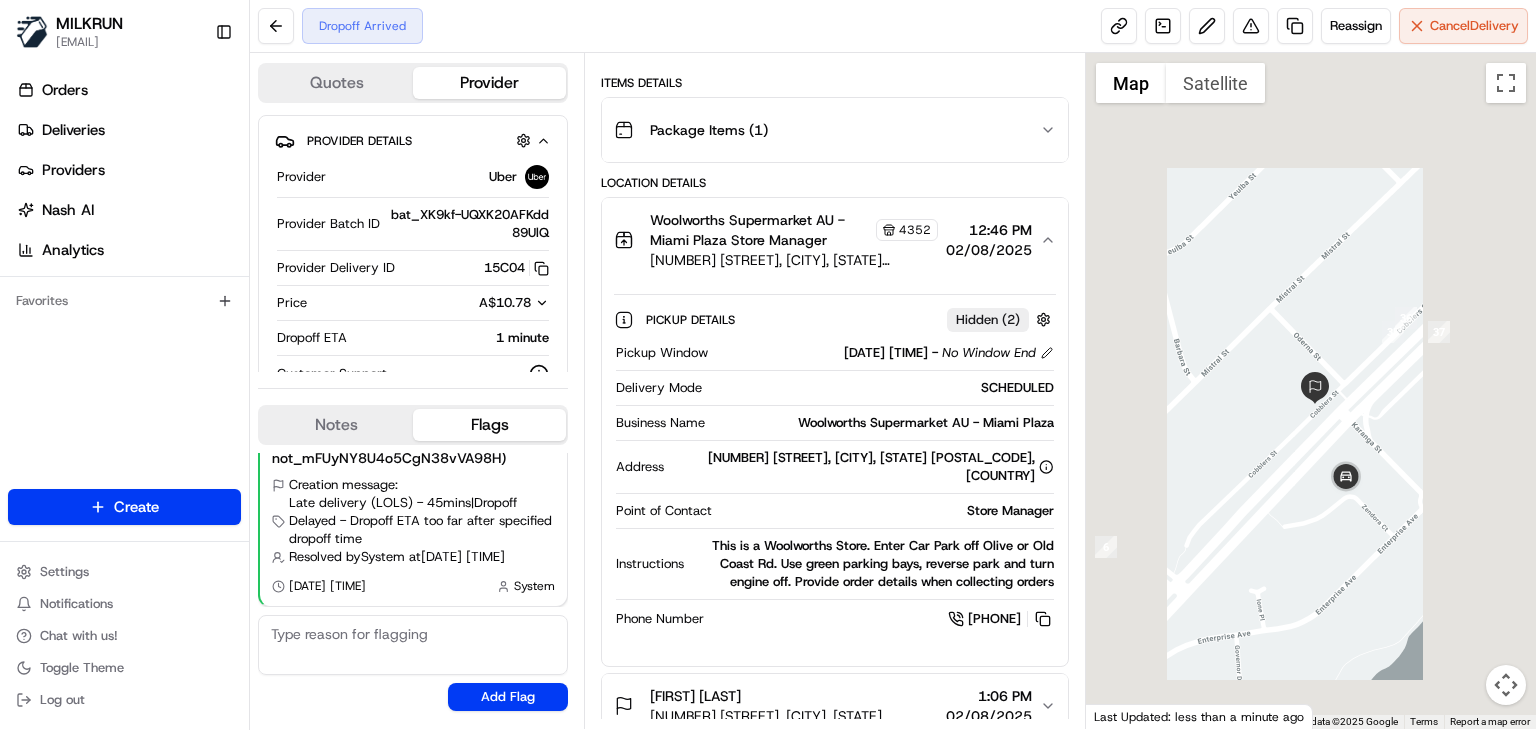 click at bounding box center [1311, 391] 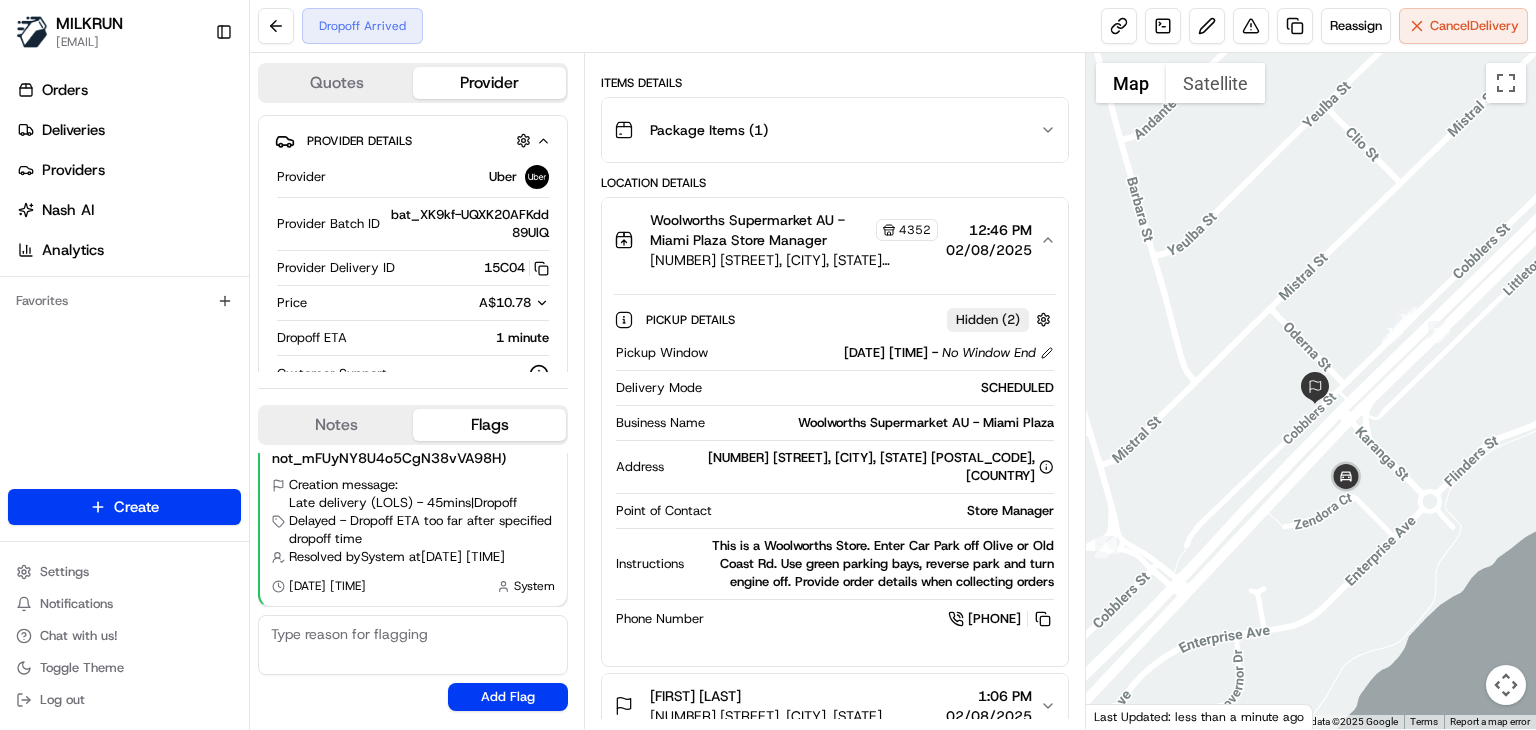 drag, startPoint x: 1307, startPoint y: 429, endPoint x: 1284, endPoint y: 392, distance: 43.56604 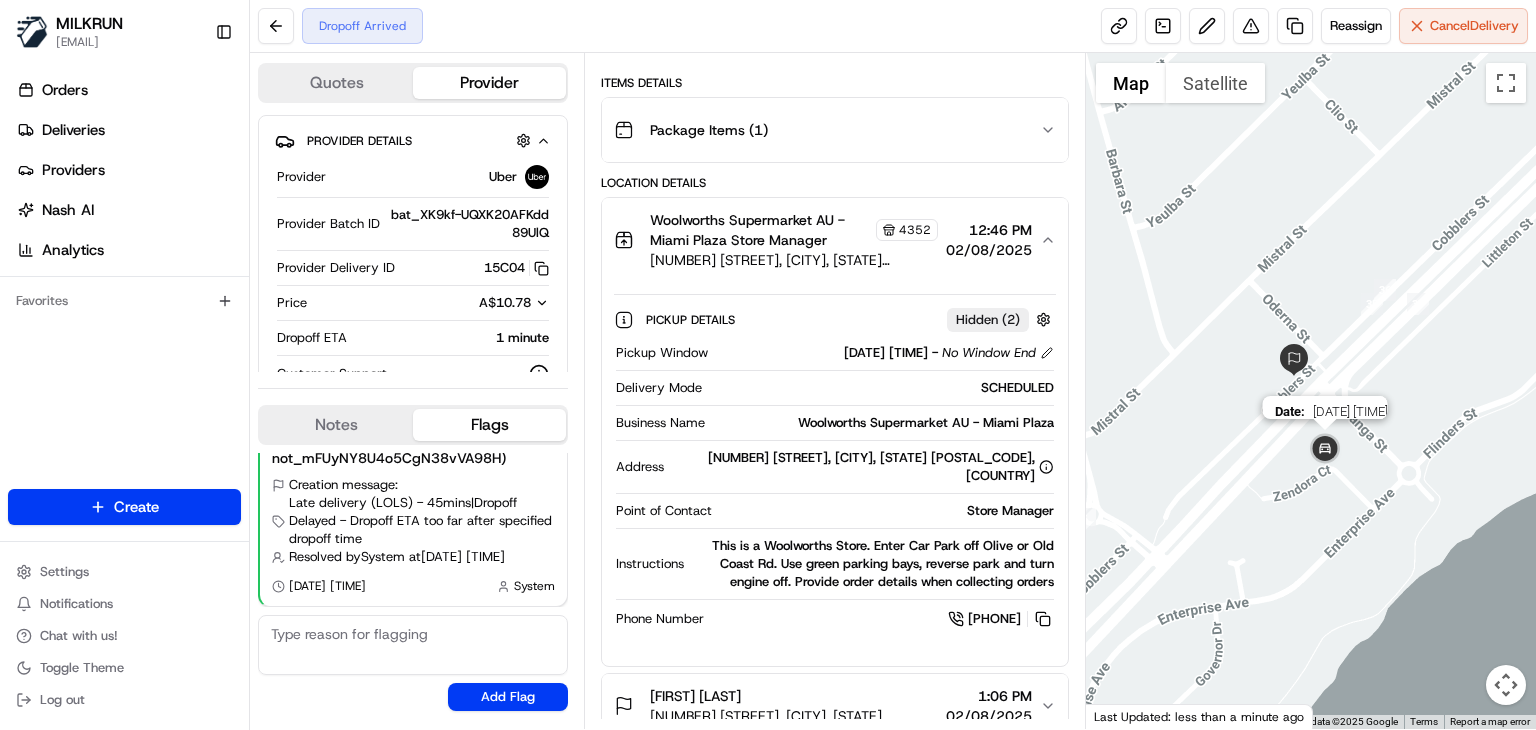 drag, startPoint x: 1313, startPoint y: 466, endPoint x: 1355, endPoint y: 369, distance: 105.702415 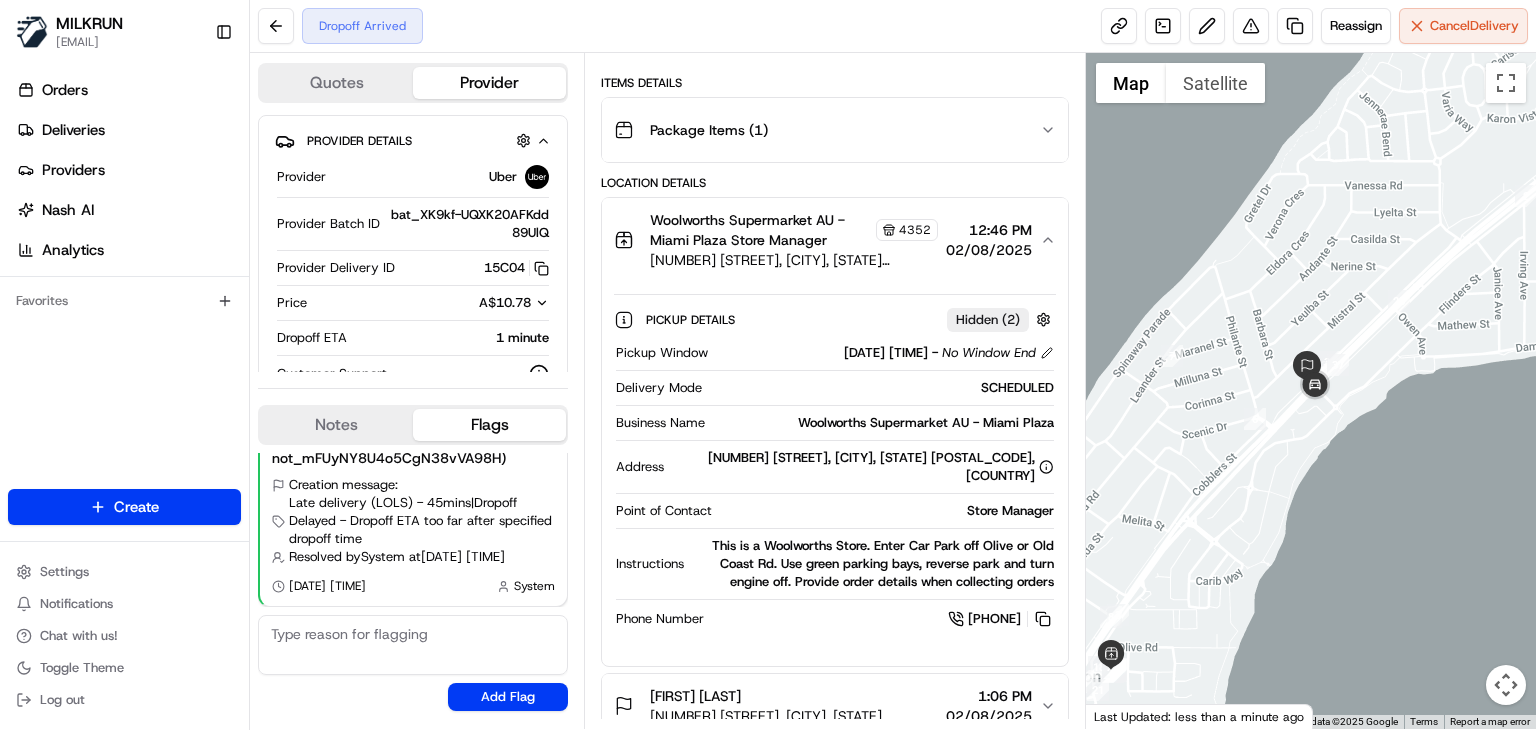 drag, startPoint x: 1228, startPoint y: 477, endPoint x: 1272, endPoint y: 416, distance: 75.21303 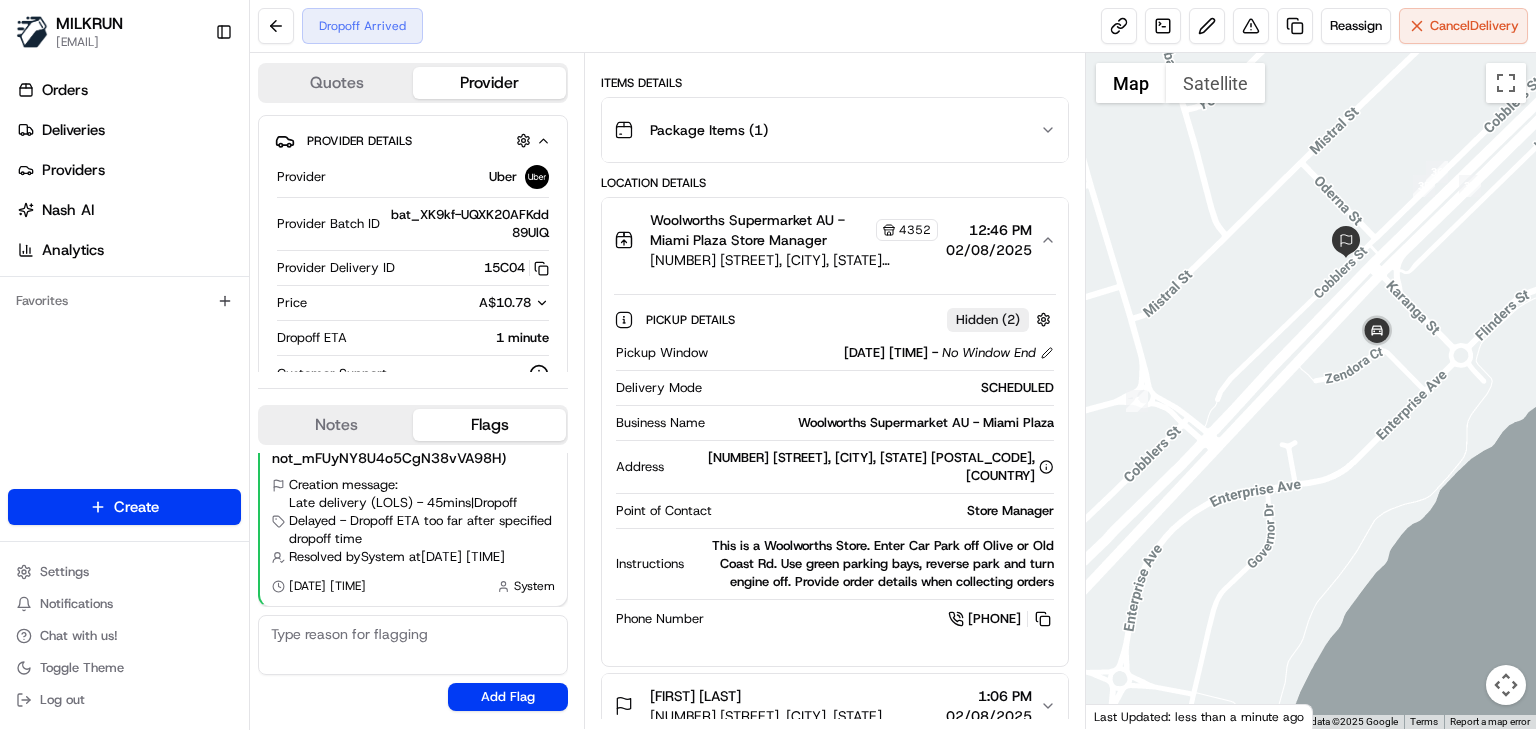drag, startPoint x: 1413, startPoint y: 197, endPoint x: 1292, endPoint y: 368, distance: 209.48032 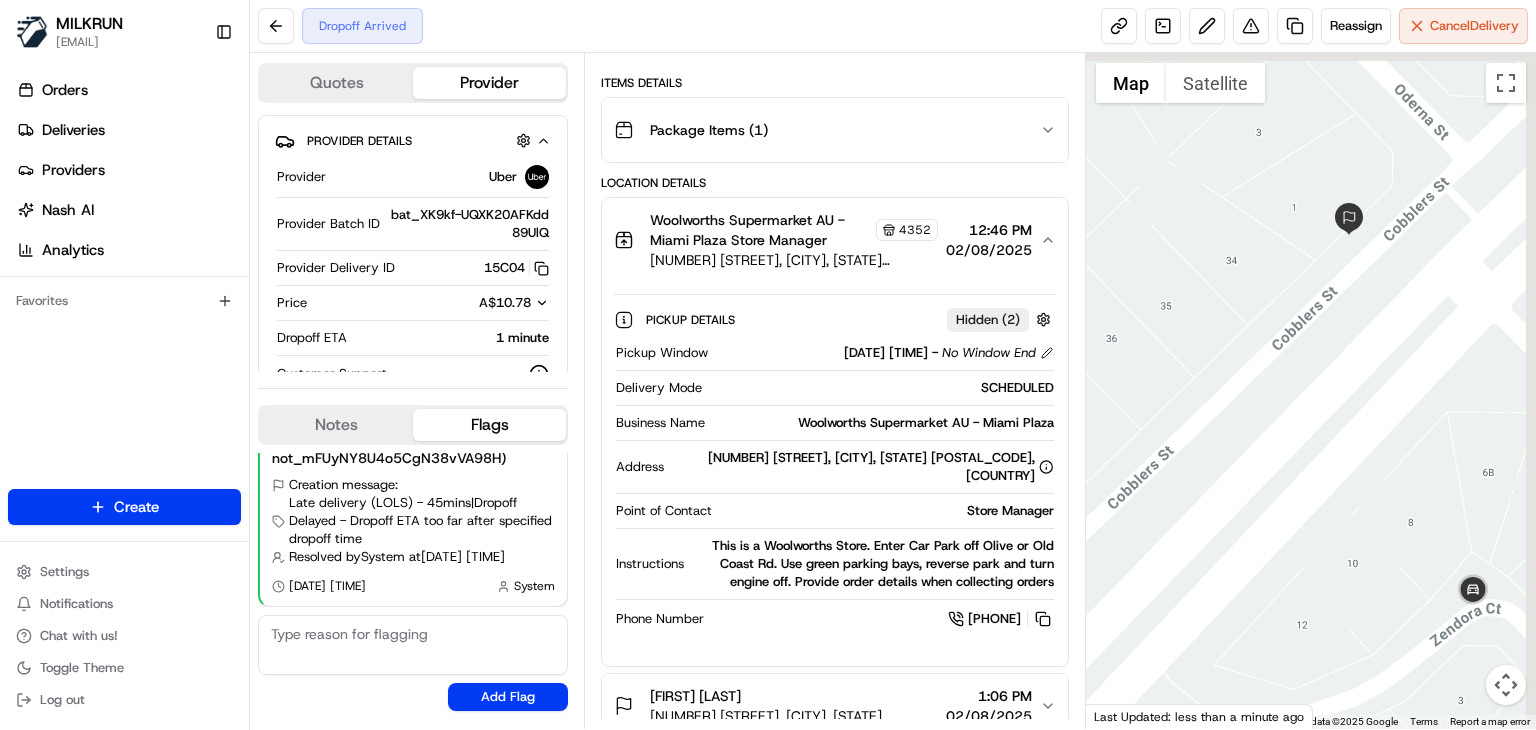 drag, startPoint x: 1353, startPoint y: 236, endPoint x: 1298, endPoint y: 392, distance: 165.4116 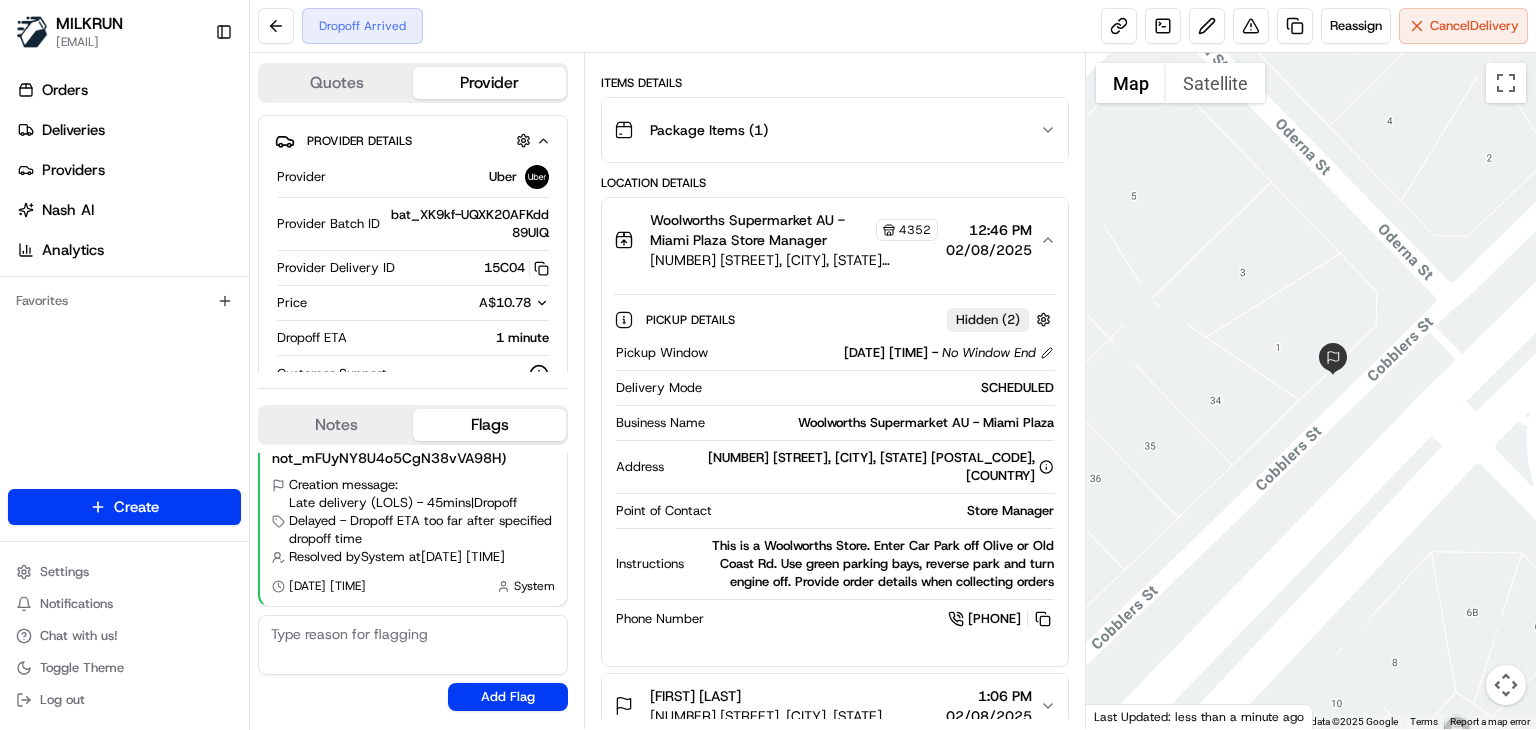 drag, startPoint x: 1328, startPoint y: 261, endPoint x: 1341, endPoint y: 305, distance: 45.88028 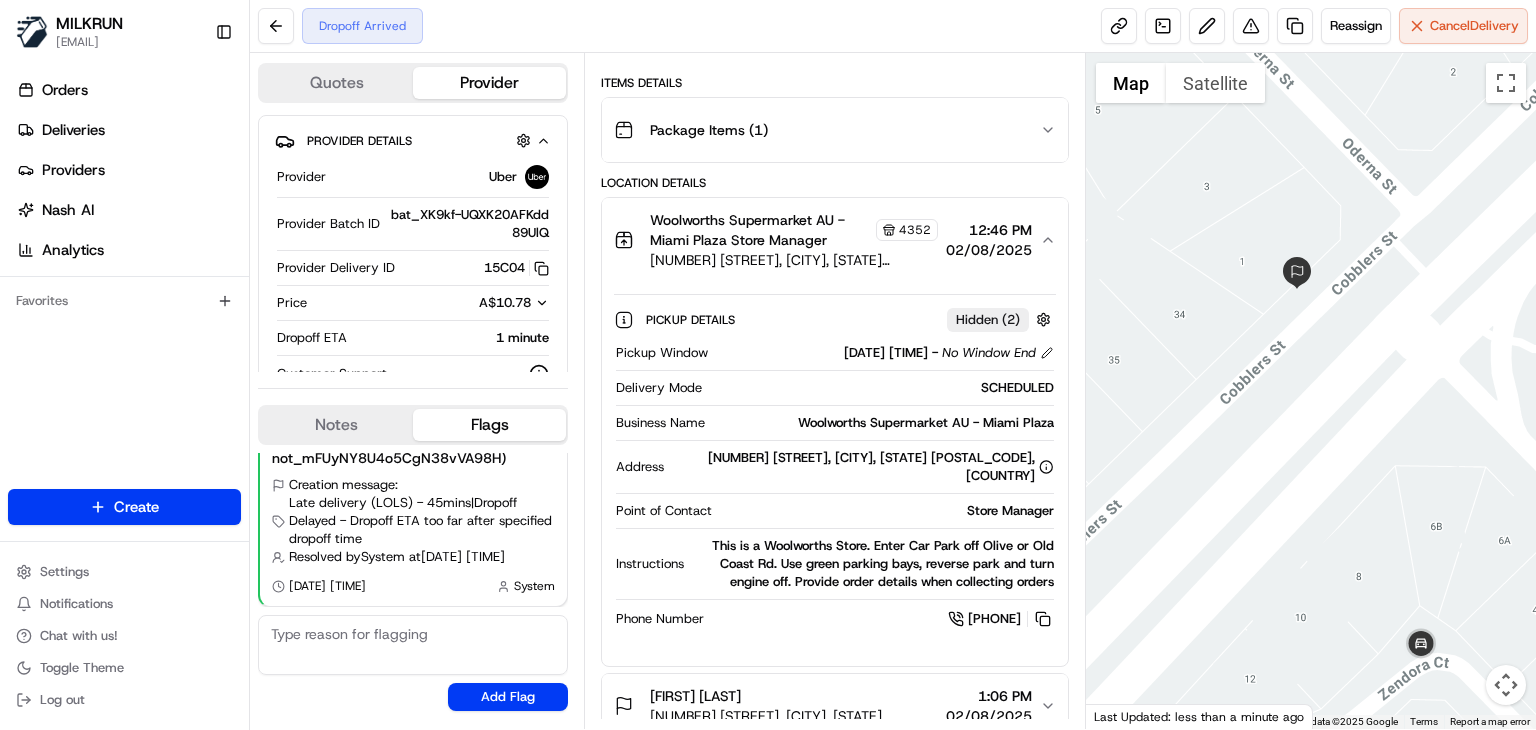 drag, startPoint x: 1298, startPoint y: 364, endPoint x: 1264, endPoint y: 273, distance: 97.144226 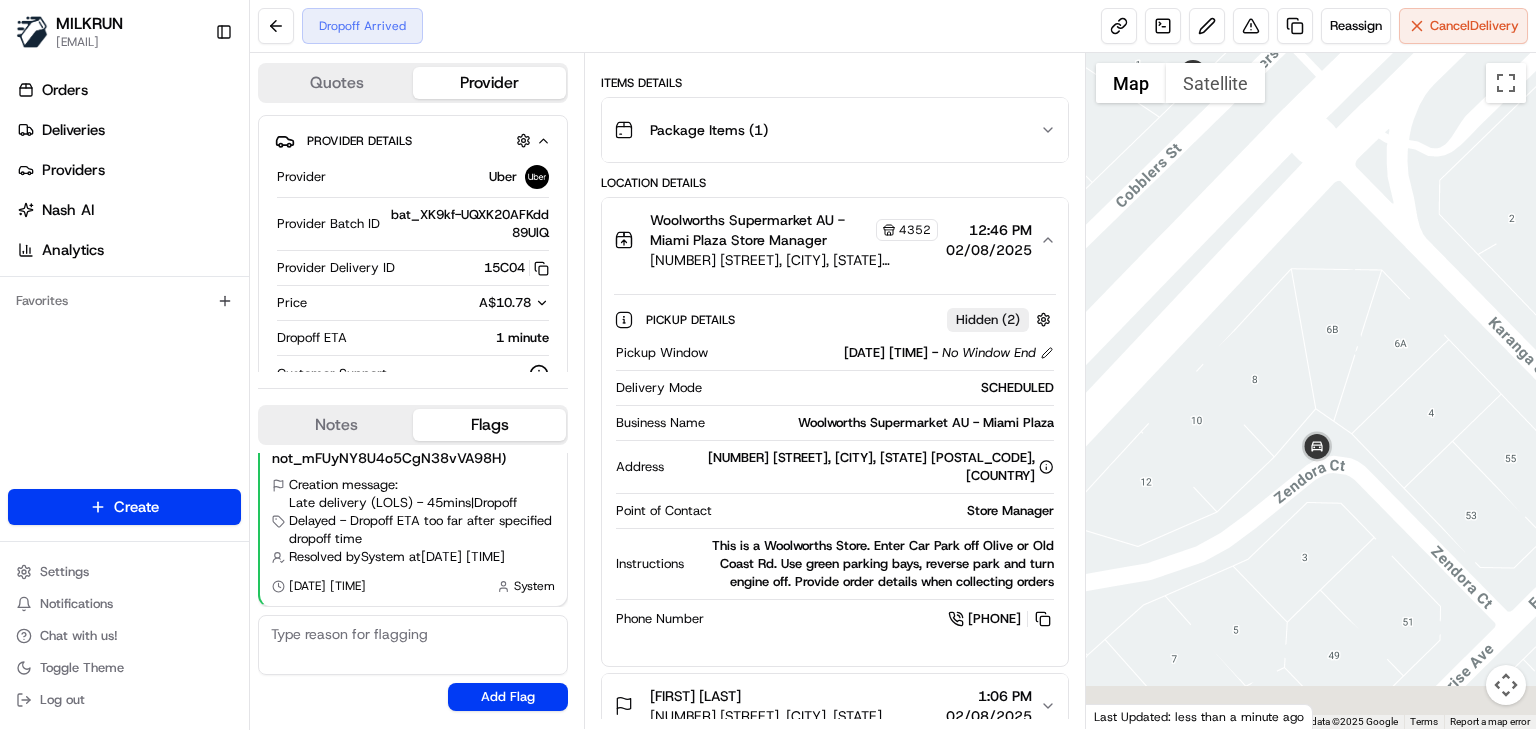drag, startPoint x: 1308, startPoint y: 372, endPoint x: 1203, endPoint y: 163, distance: 233.89314 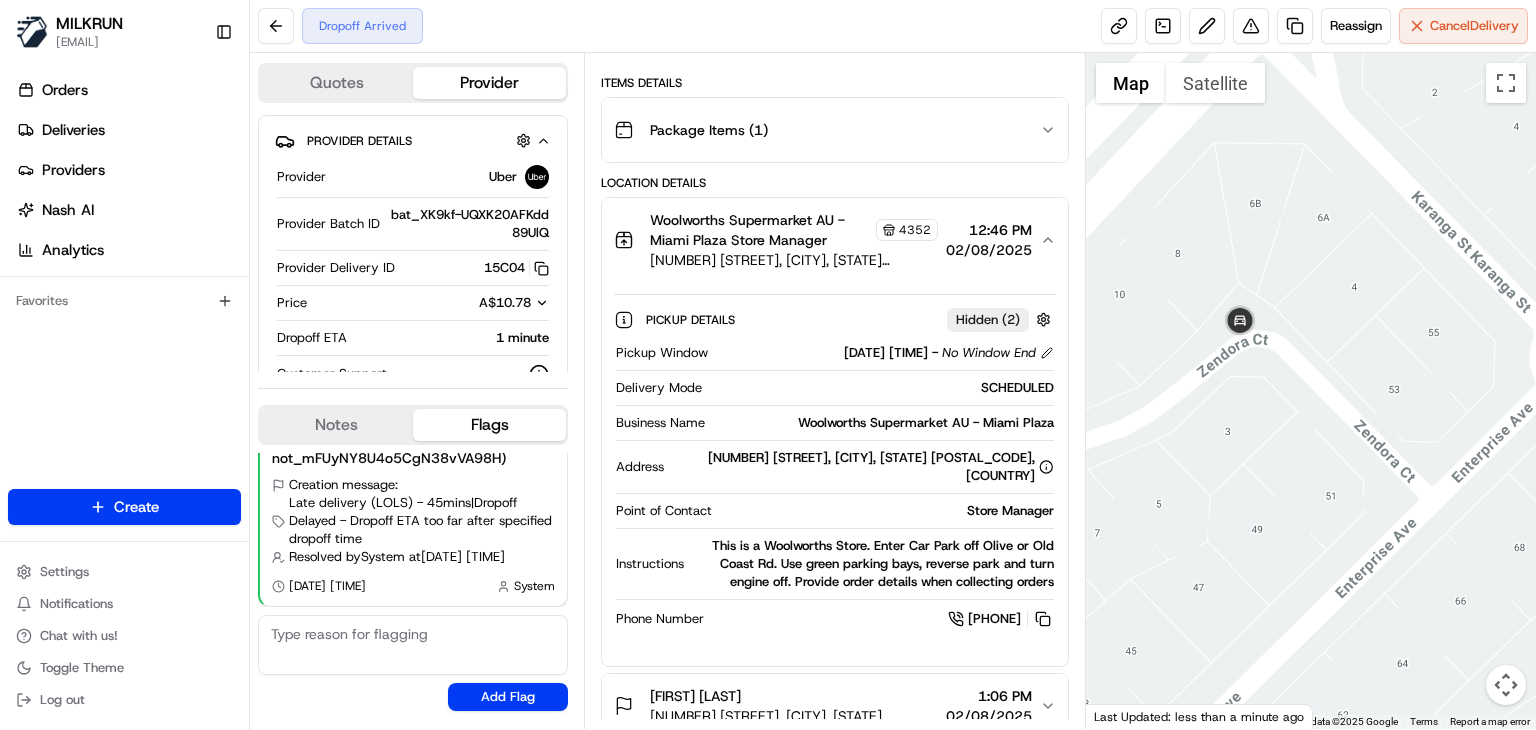 drag, startPoint x: 1247, startPoint y: 280, endPoint x: 1269, endPoint y: 341, distance: 64.84597 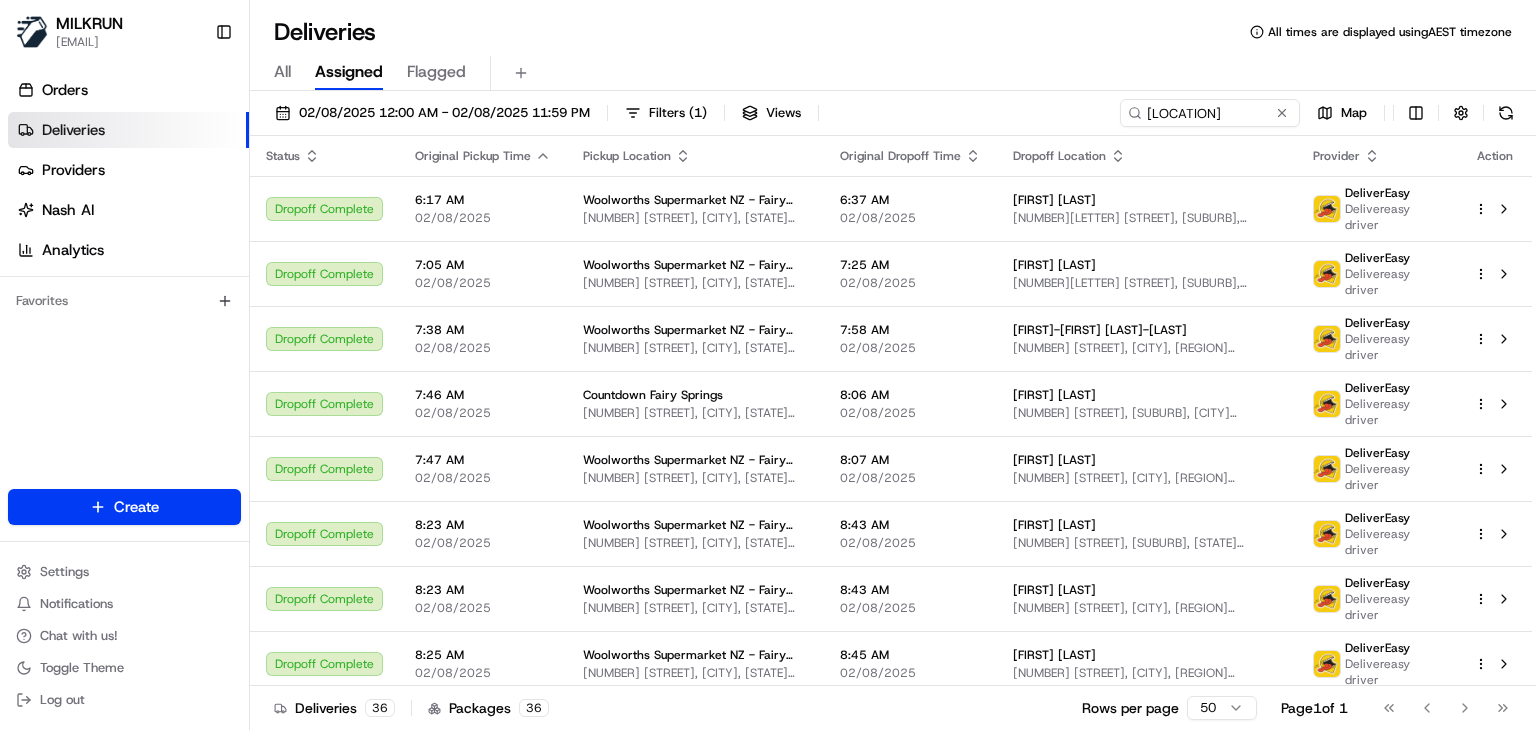 scroll, scrollTop: 0, scrollLeft: 0, axis: both 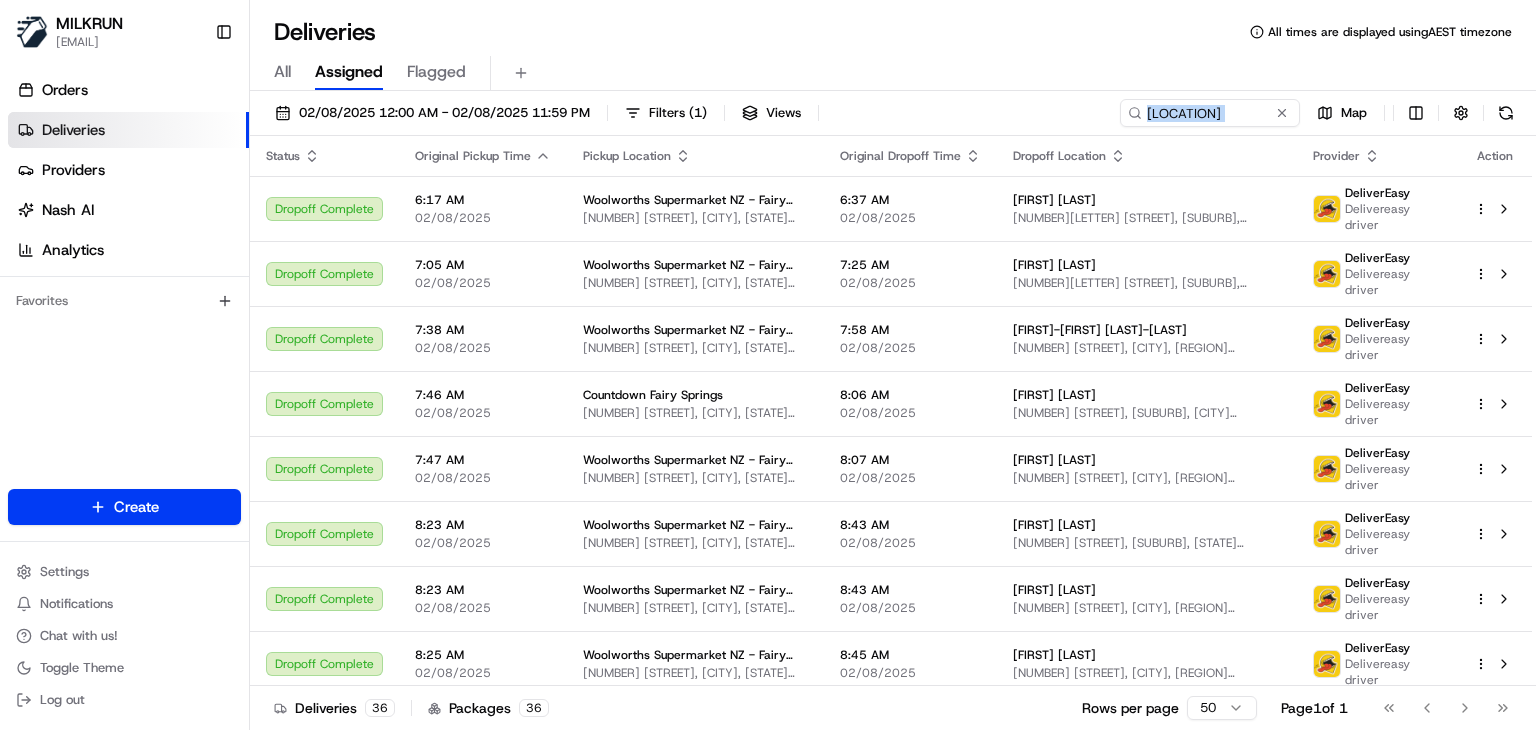 click on "02/08/2025 12:00 AM - 02/08/2025 11:59 PM Filters ( 1 ) Views Fairy Springs Map" at bounding box center (893, 117) 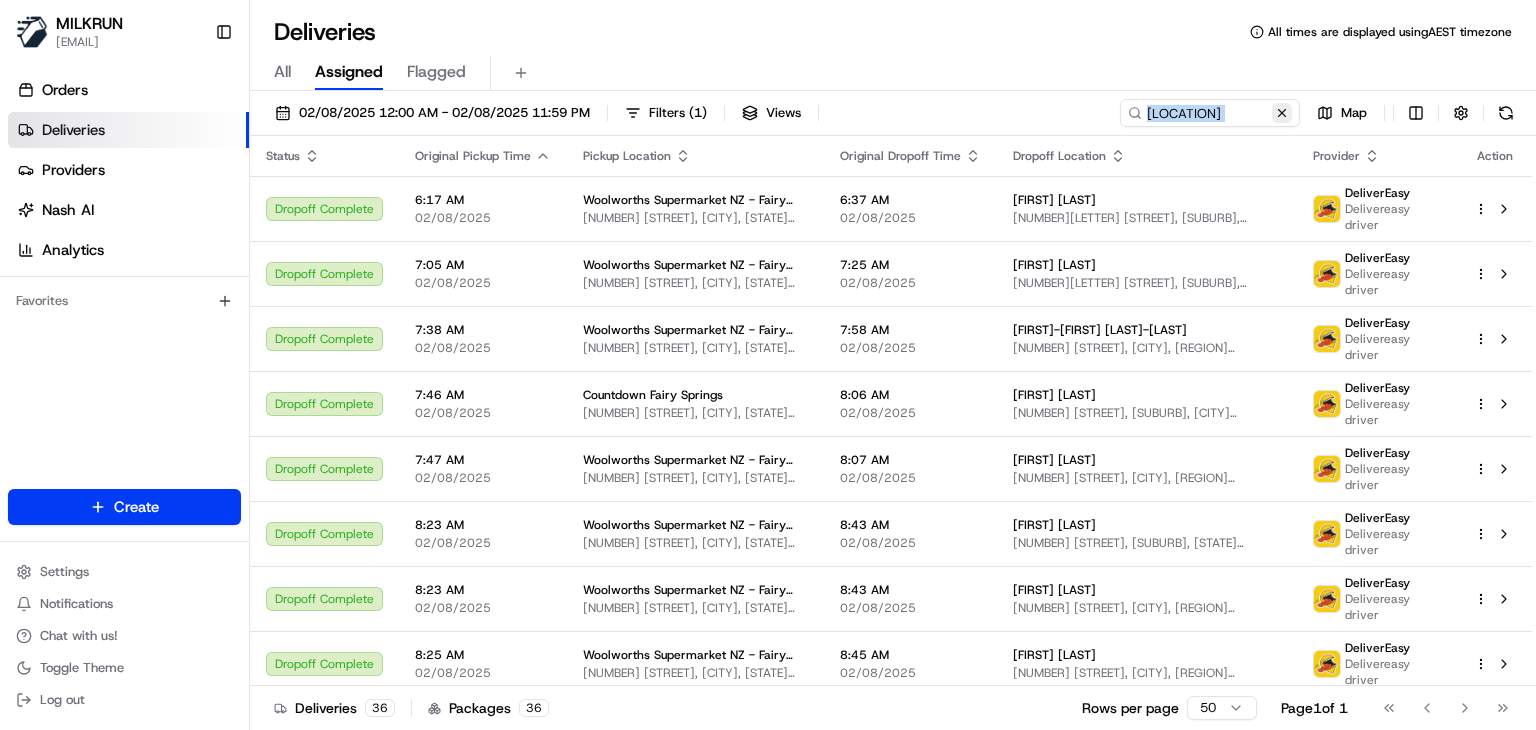 click at bounding box center (1282, 113) 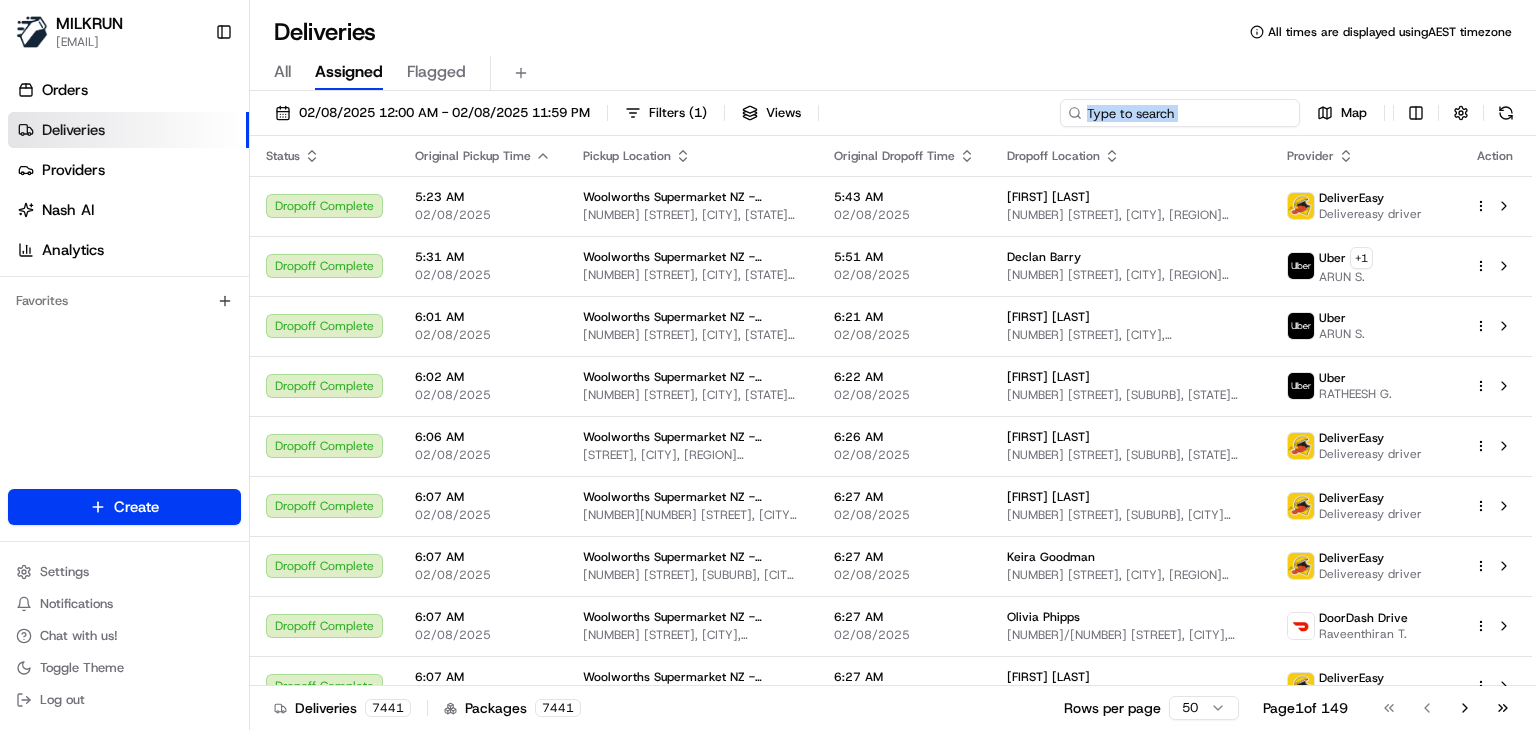 click at bounding box center [1180, 113] 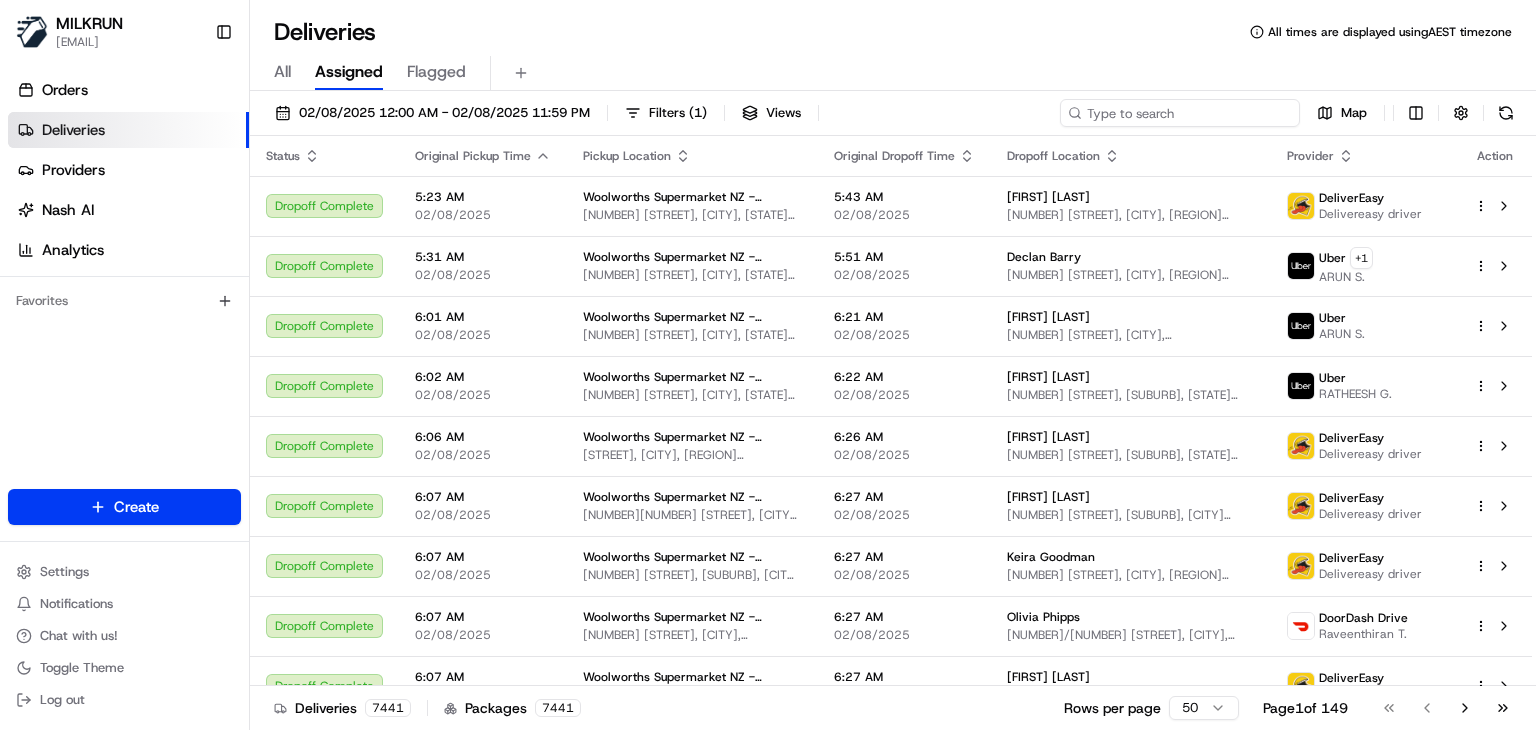 click at bounding box center [1180, 113] 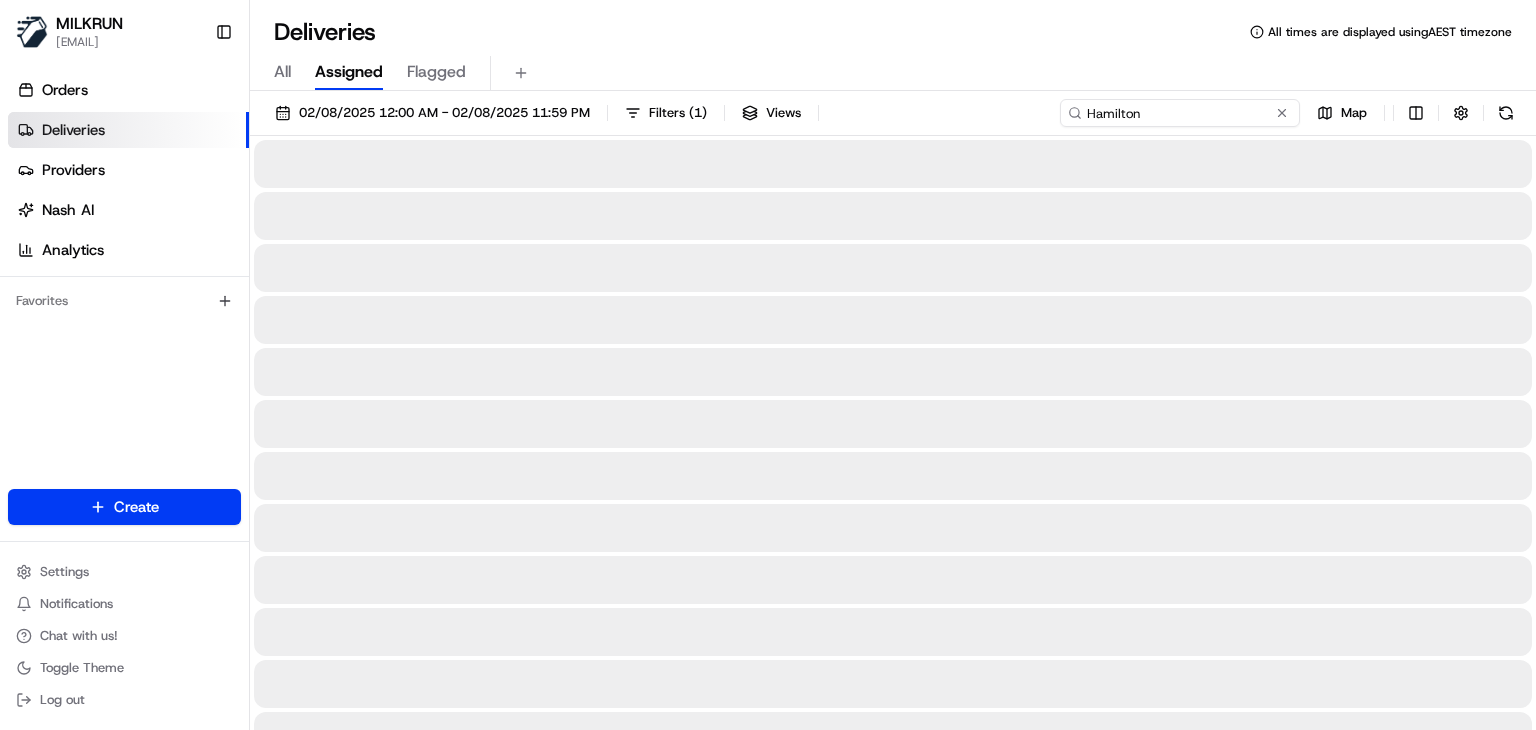 type on "Hamilton" 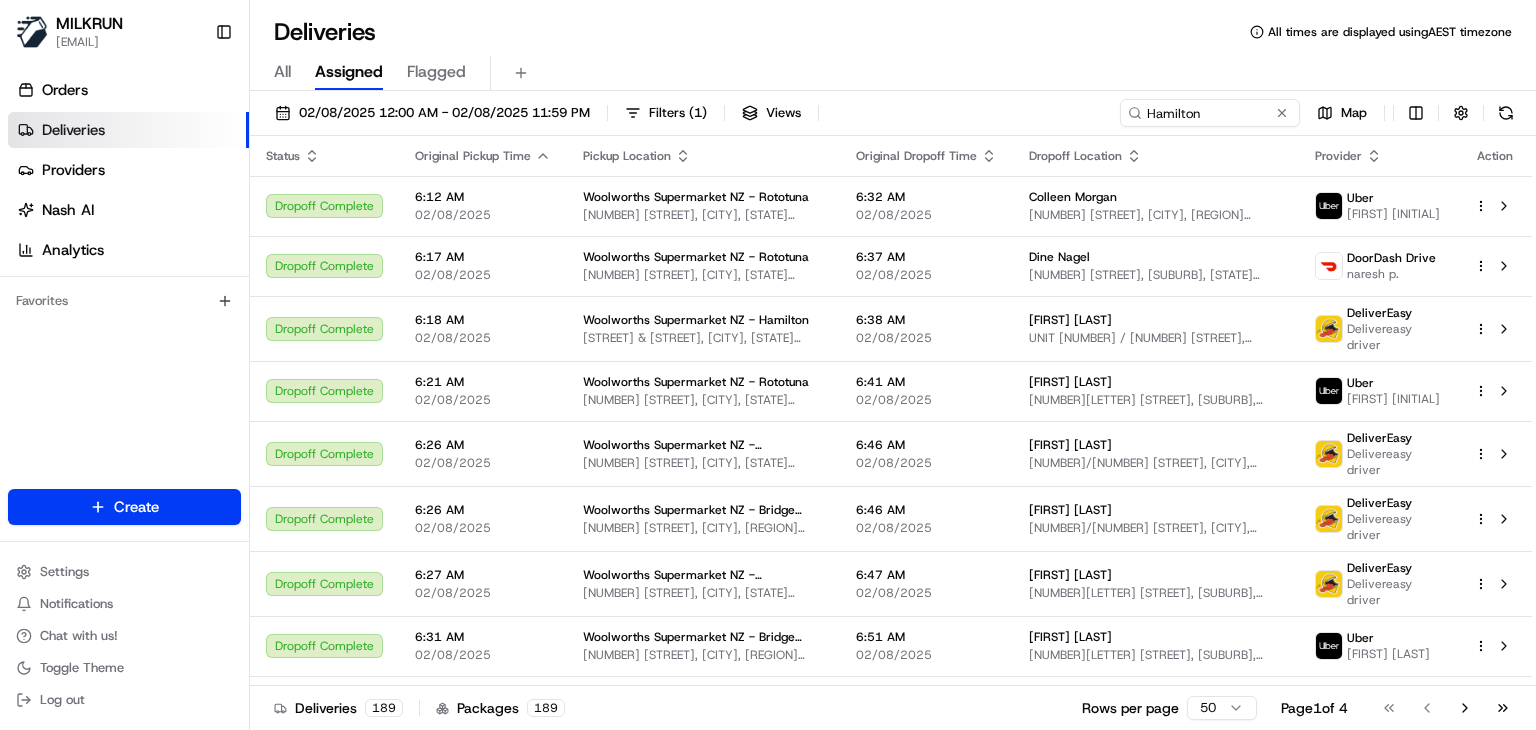 click on "Deliveries All times are displayed using  AEST   timezone" at bounding box center (893, 32) 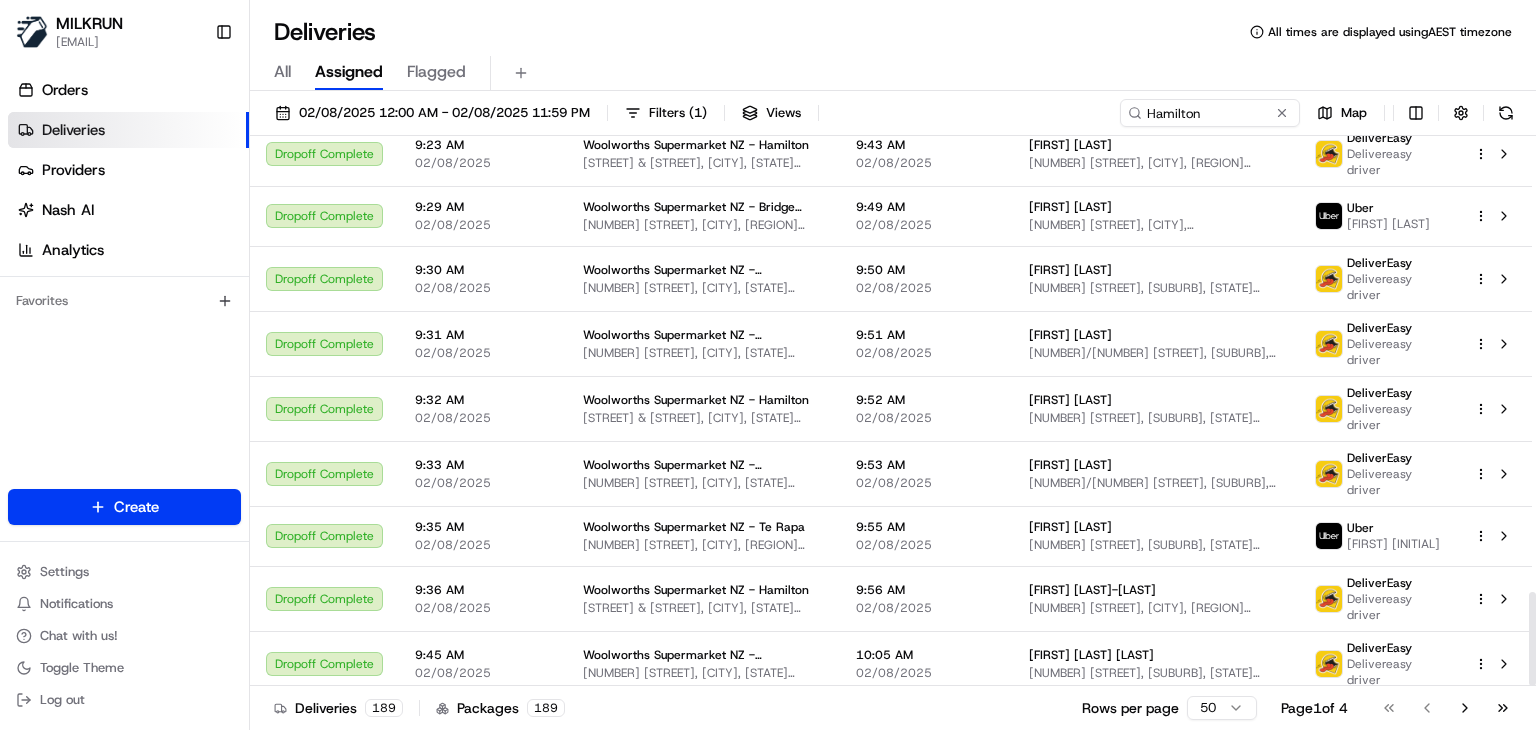 scroll, scrollTop: 2672, scrollLeft: 0, axis: vertical 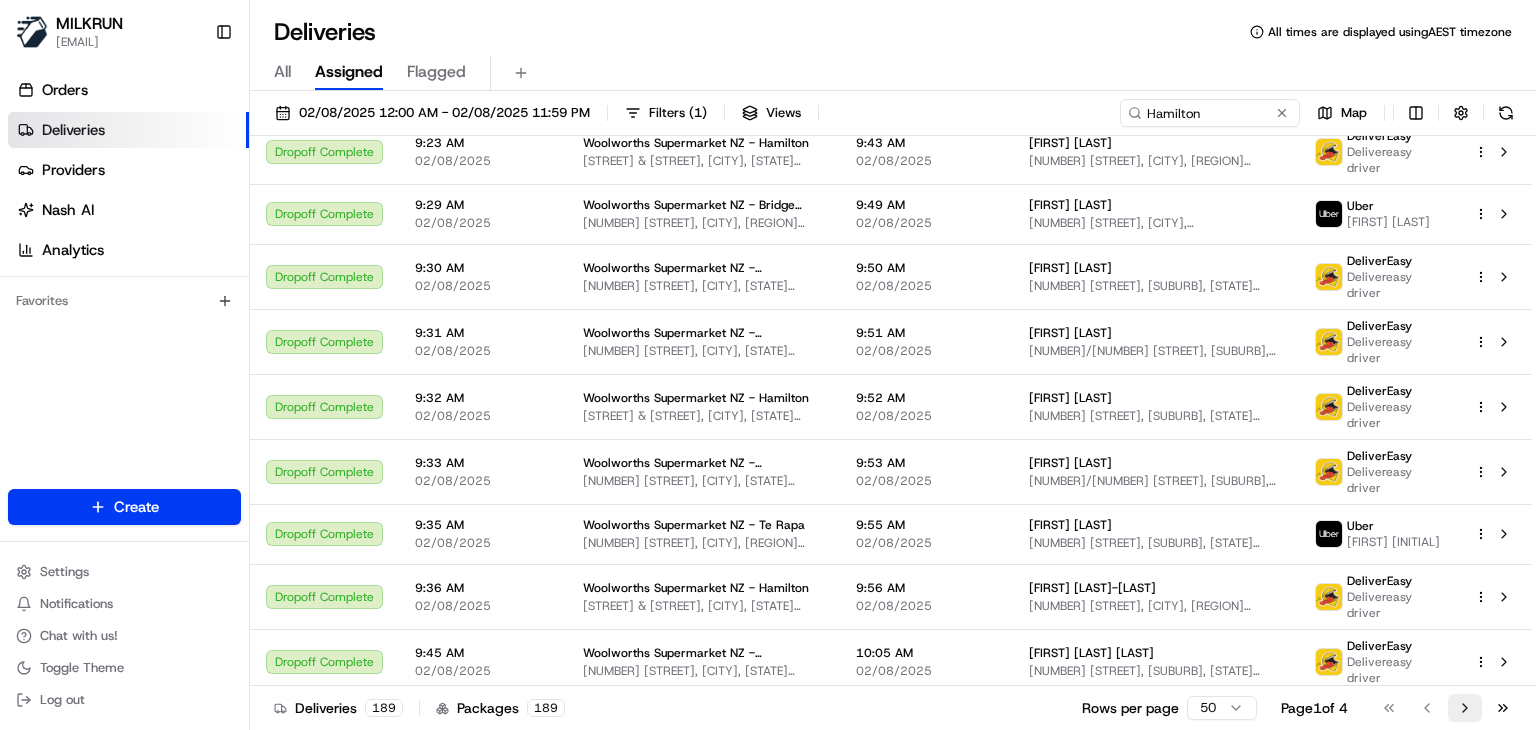 click on "Go to next page" at bounding box center (1465, 708) 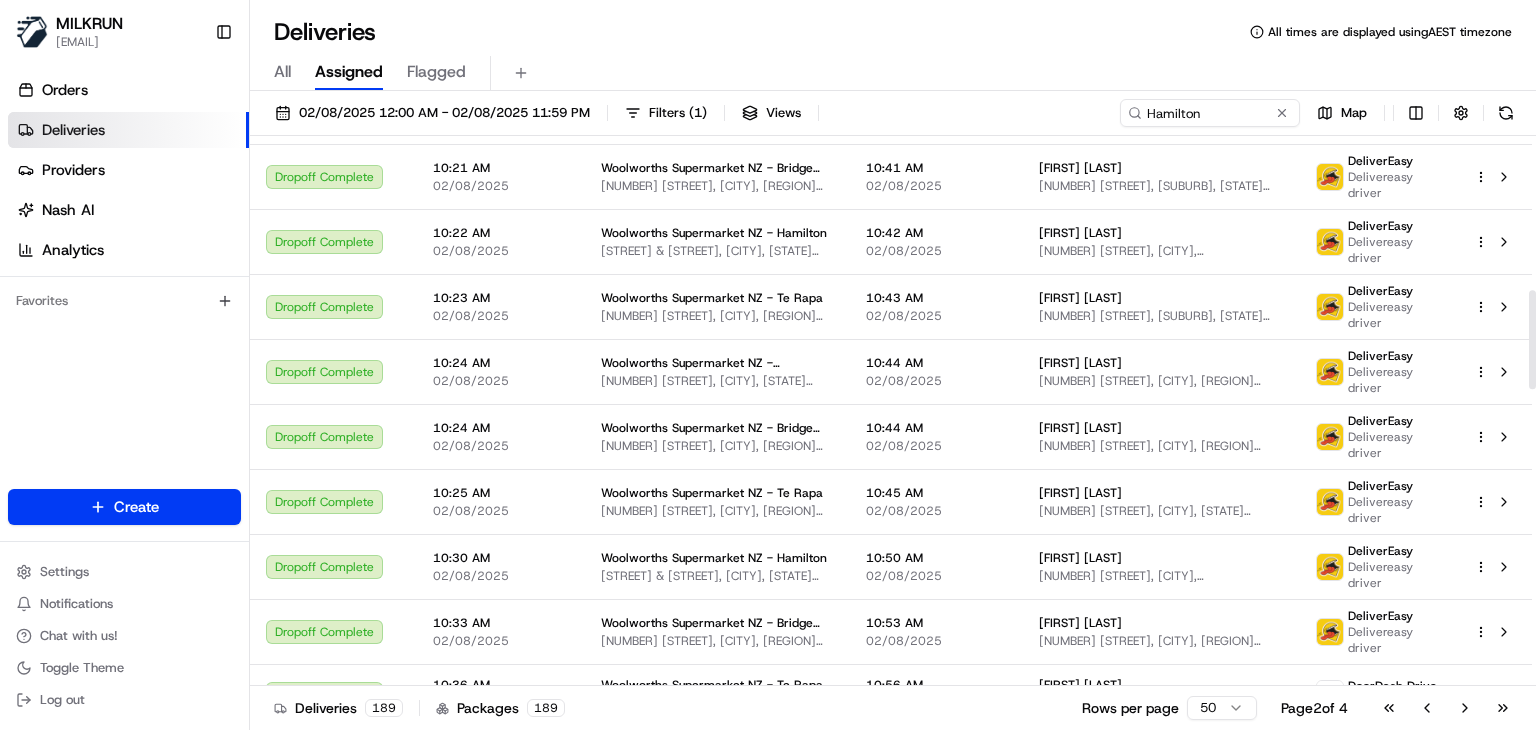 scroll, scrollTop: 854, scrollLeft: 0, axis: vertical 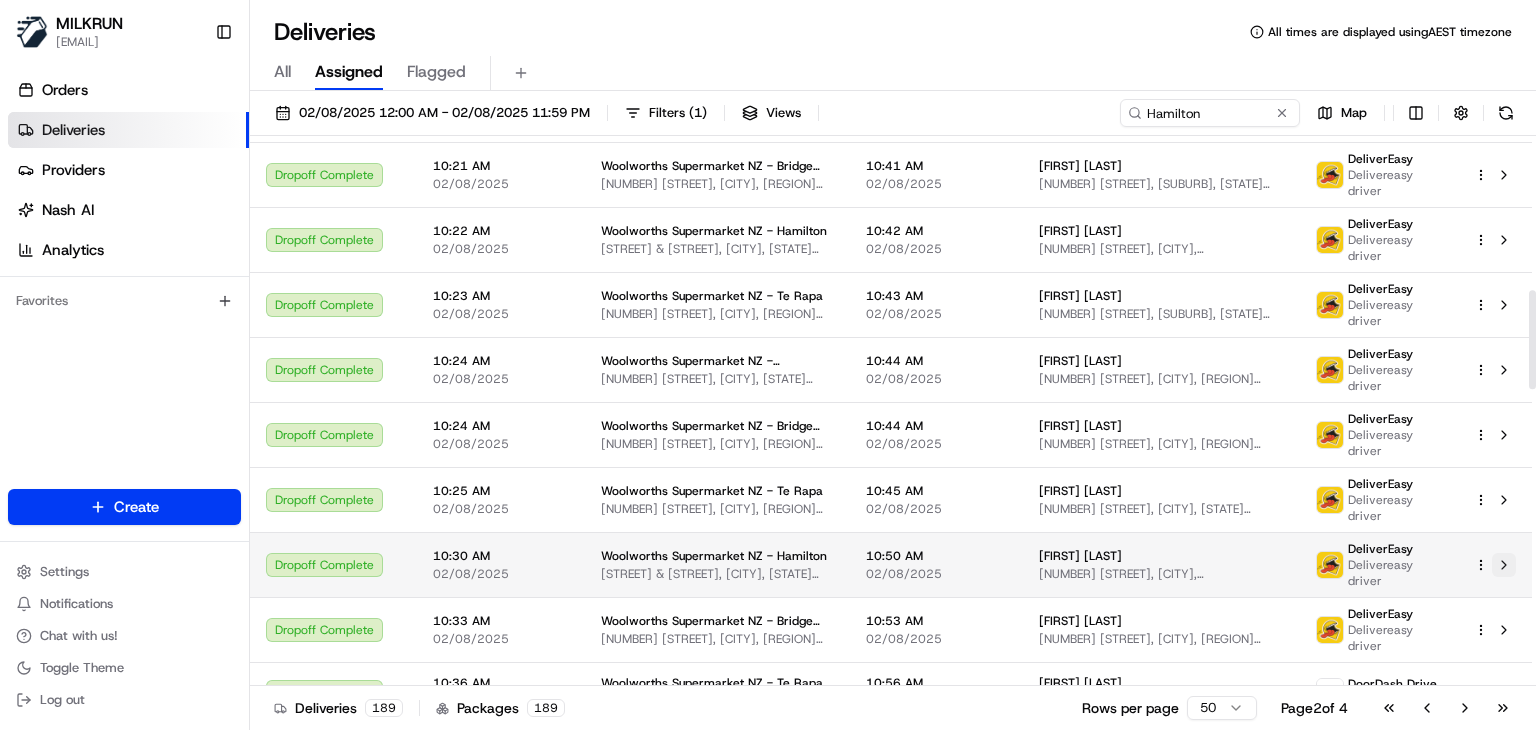 click at bounding box center [1504, 565] 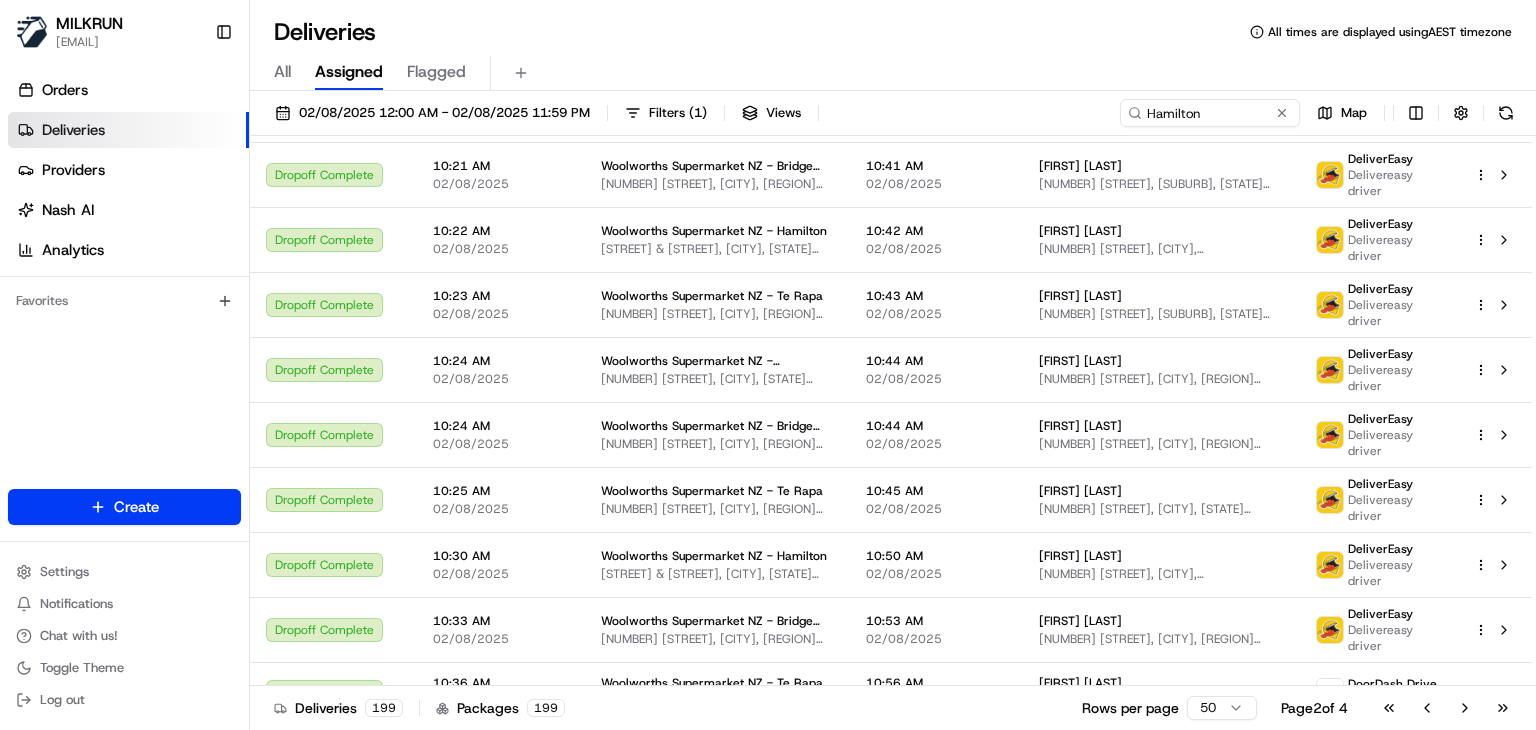 drag, startPoint x: 697, startPoint y: 84, endPoint x: 540, endPoint y: -87, distance: 232.1422 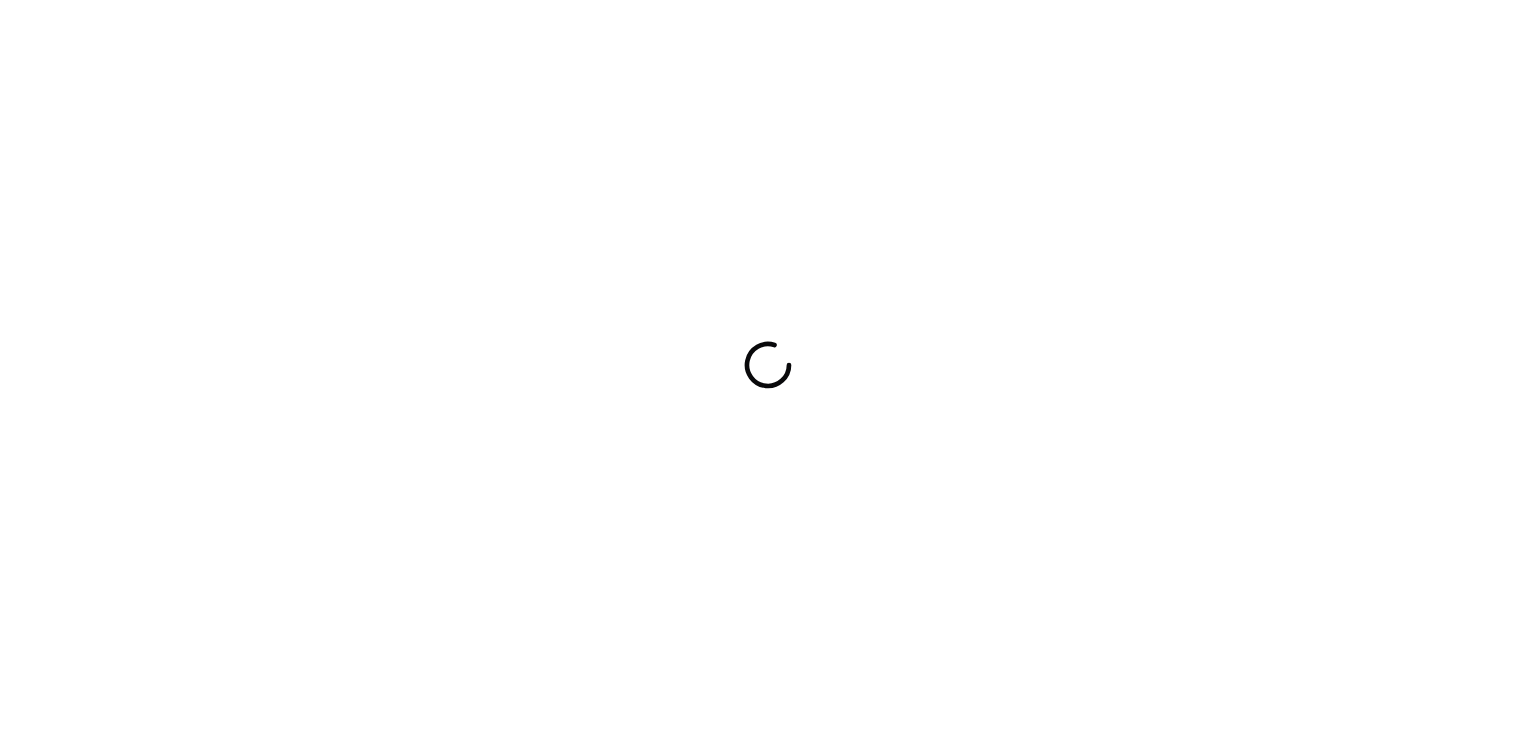 scroll, scrollTop: 0, scrollLeft: 0, axis: both 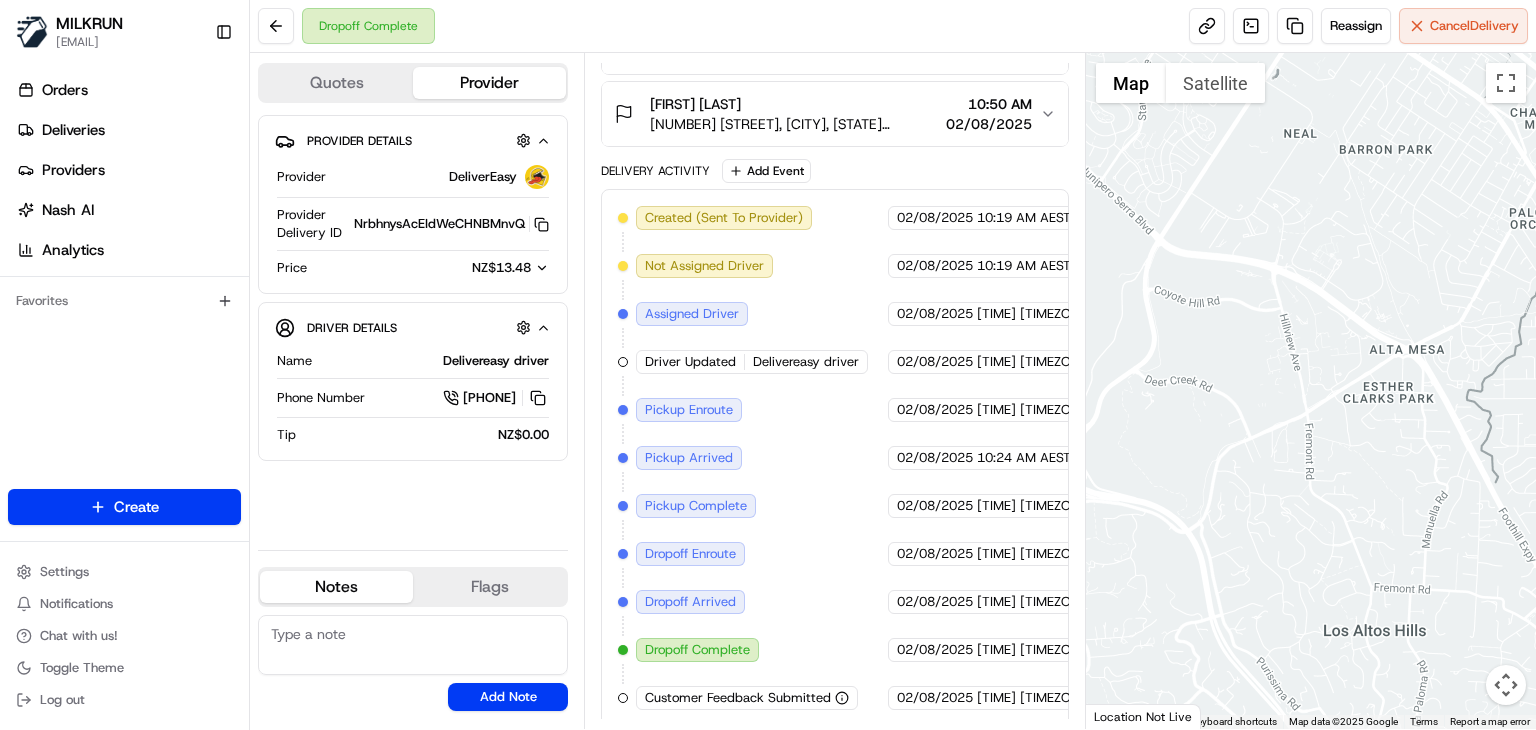 drag, startPoint x: 1218, startPoint y: 411, endPoint x: 1348, endPoint y: 417, distance: 130.13838 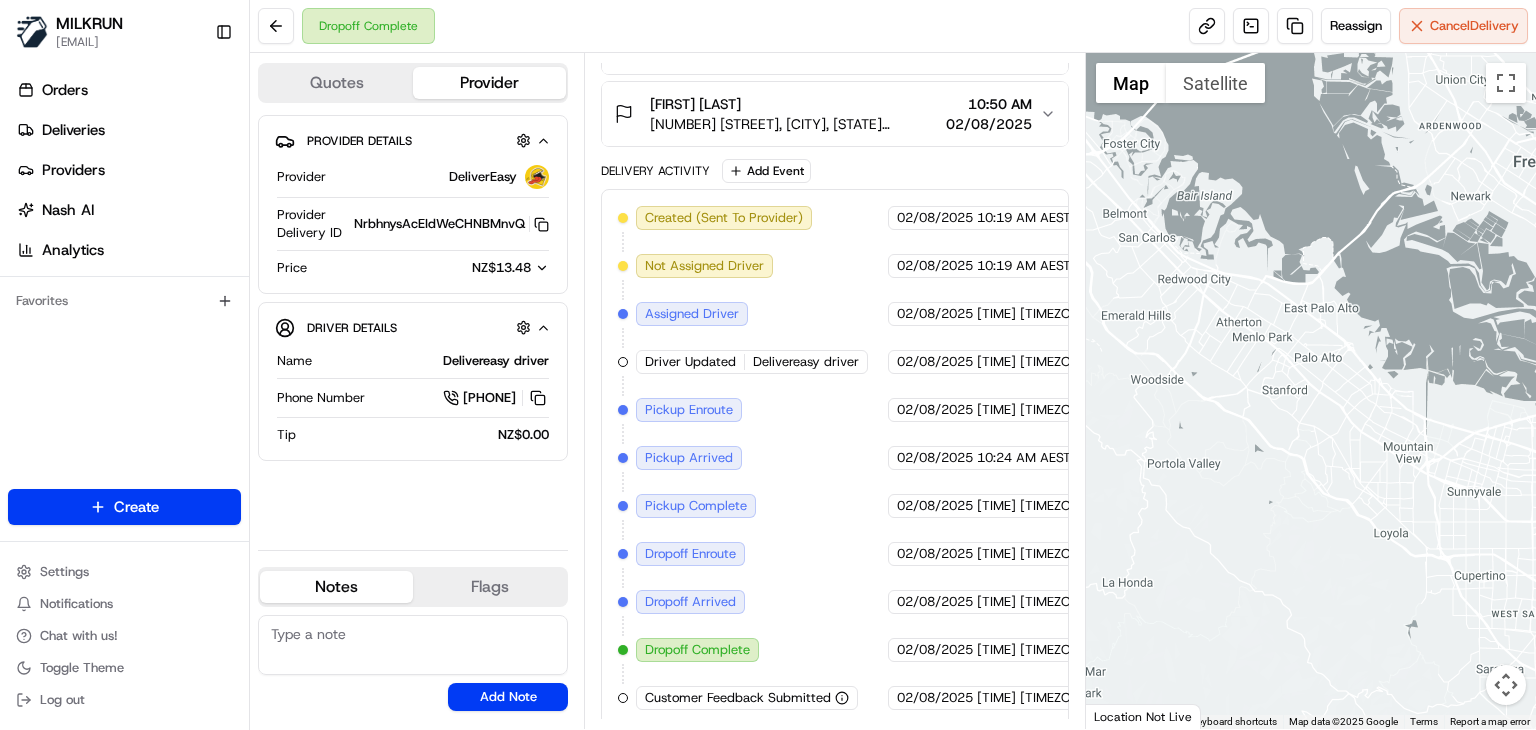drag, startPoint x: 1348, startPoint y: 417, endPoint x: 1244, endPoint y: 464, distance: 114.12712 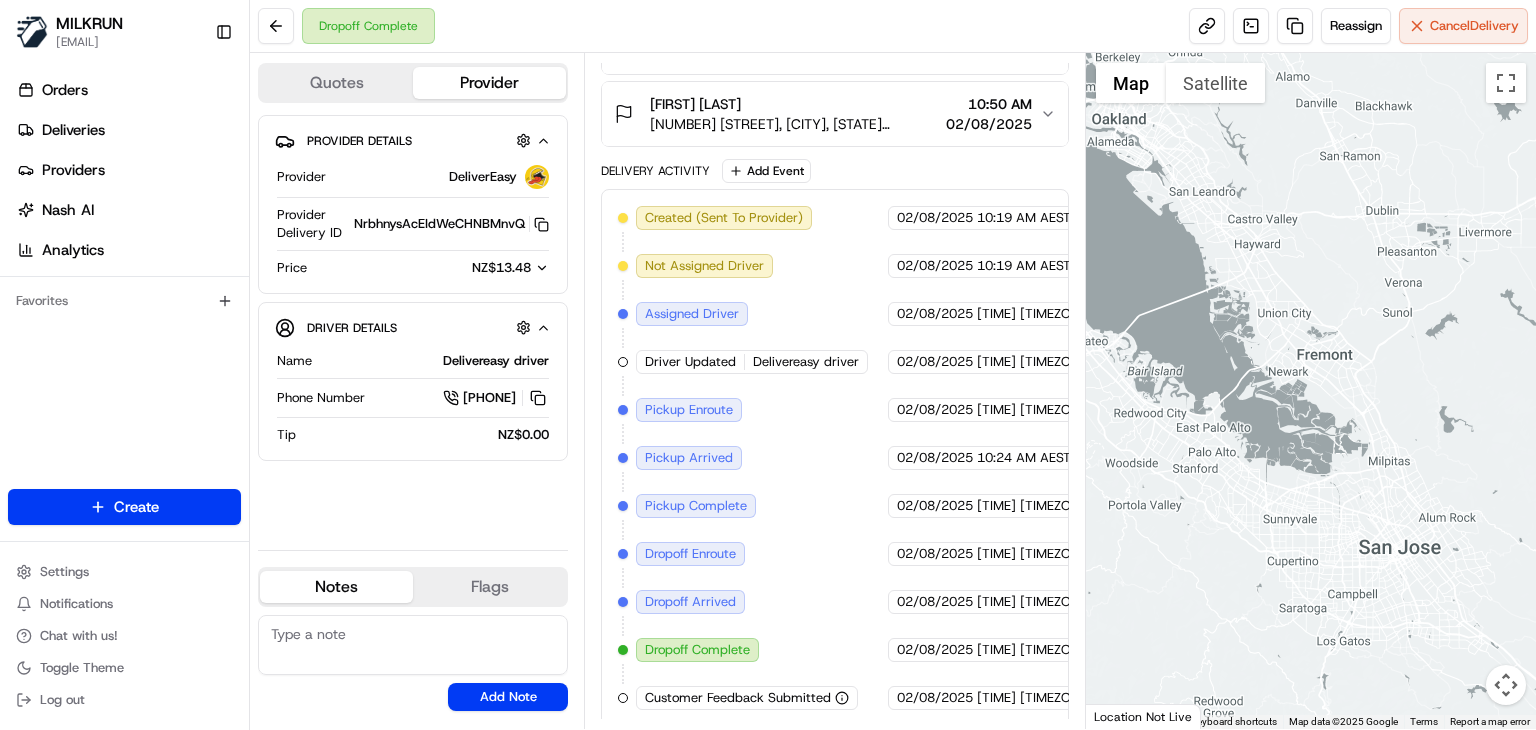 click at bounding box center (1311, 391) 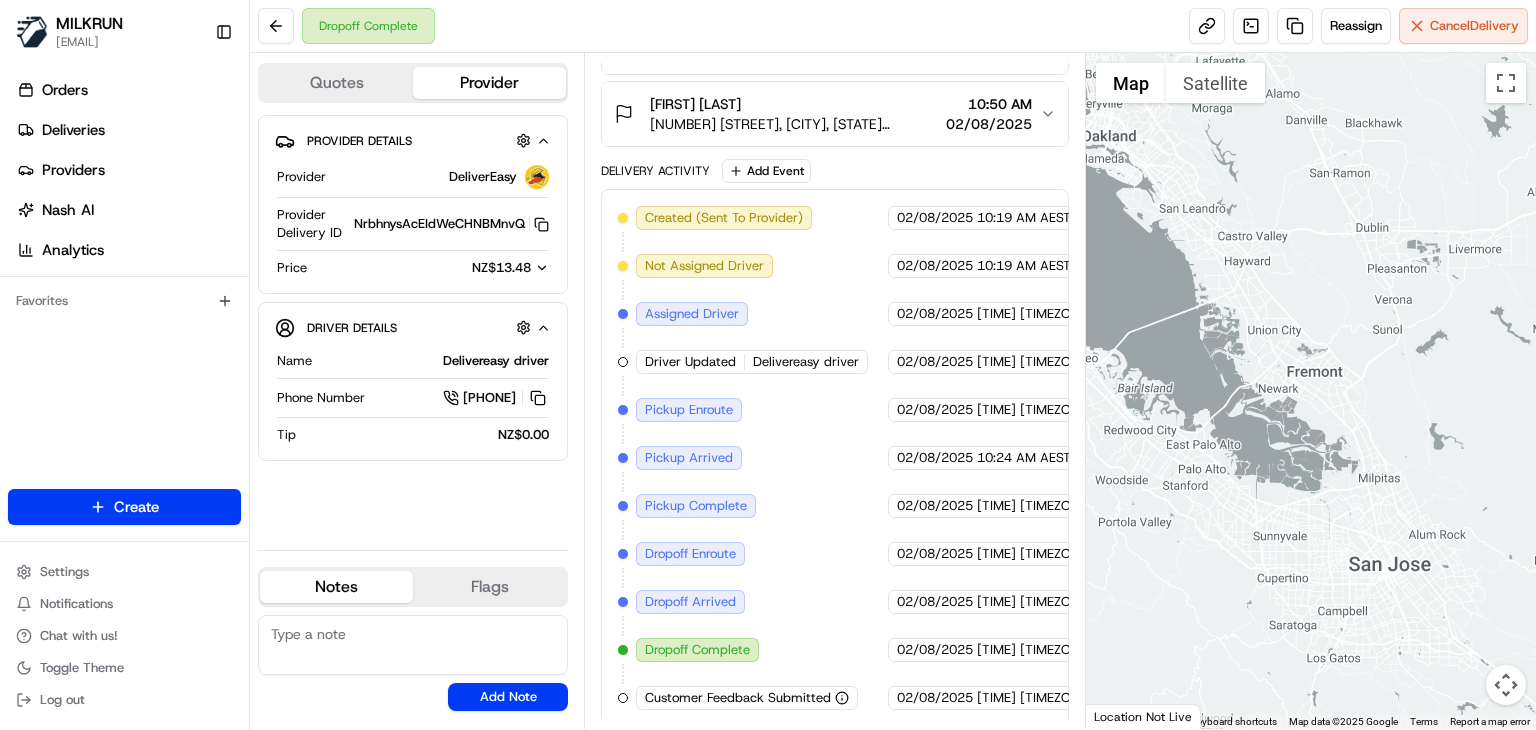 drag, startPoint x: 1328, startPoint y: 527, endPoint x: 1324, endPoint y: 515, distance: 12.649111 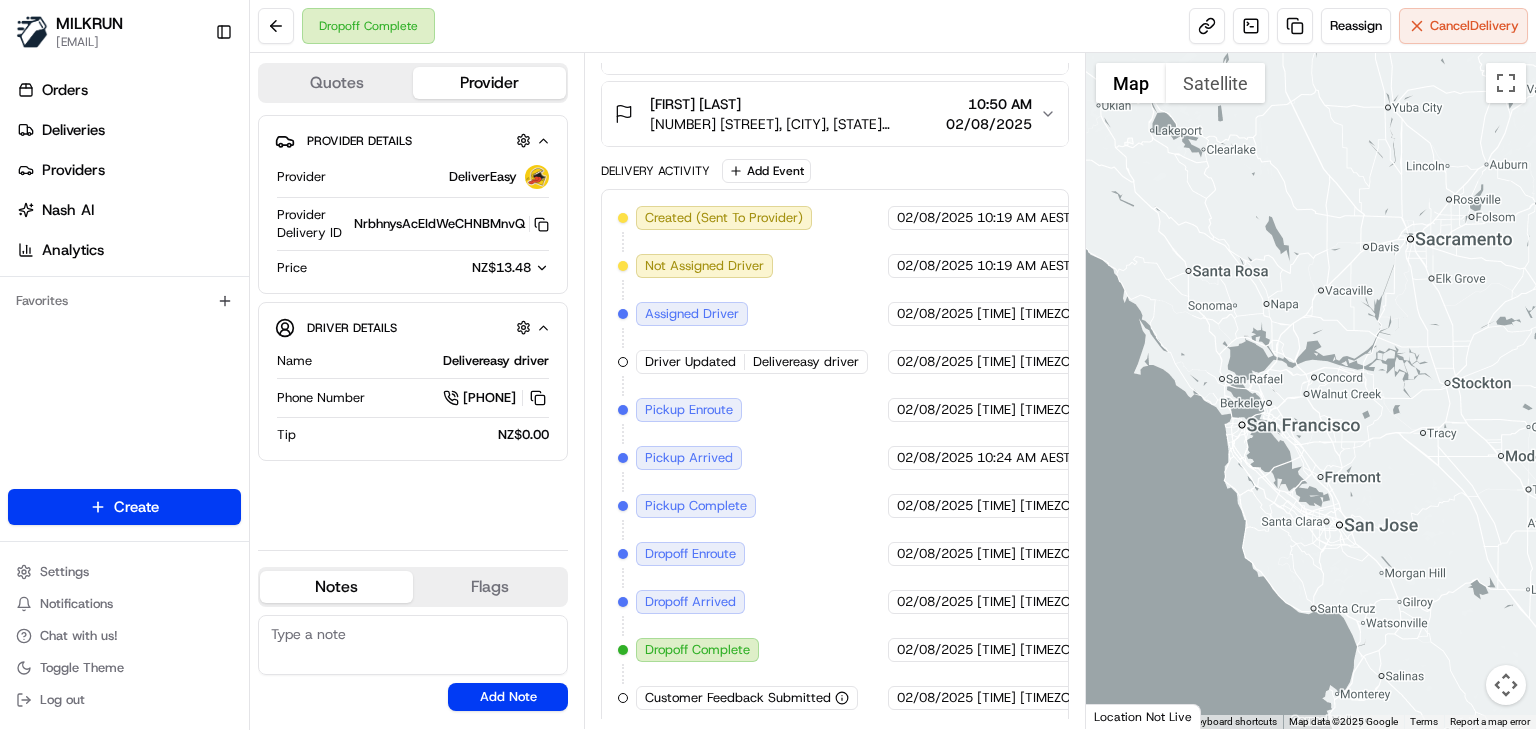 drag, startPoint x: 1324, startPoint y: 515, endPoint x: 1261, endPoint y: 433, distance: 103.40696 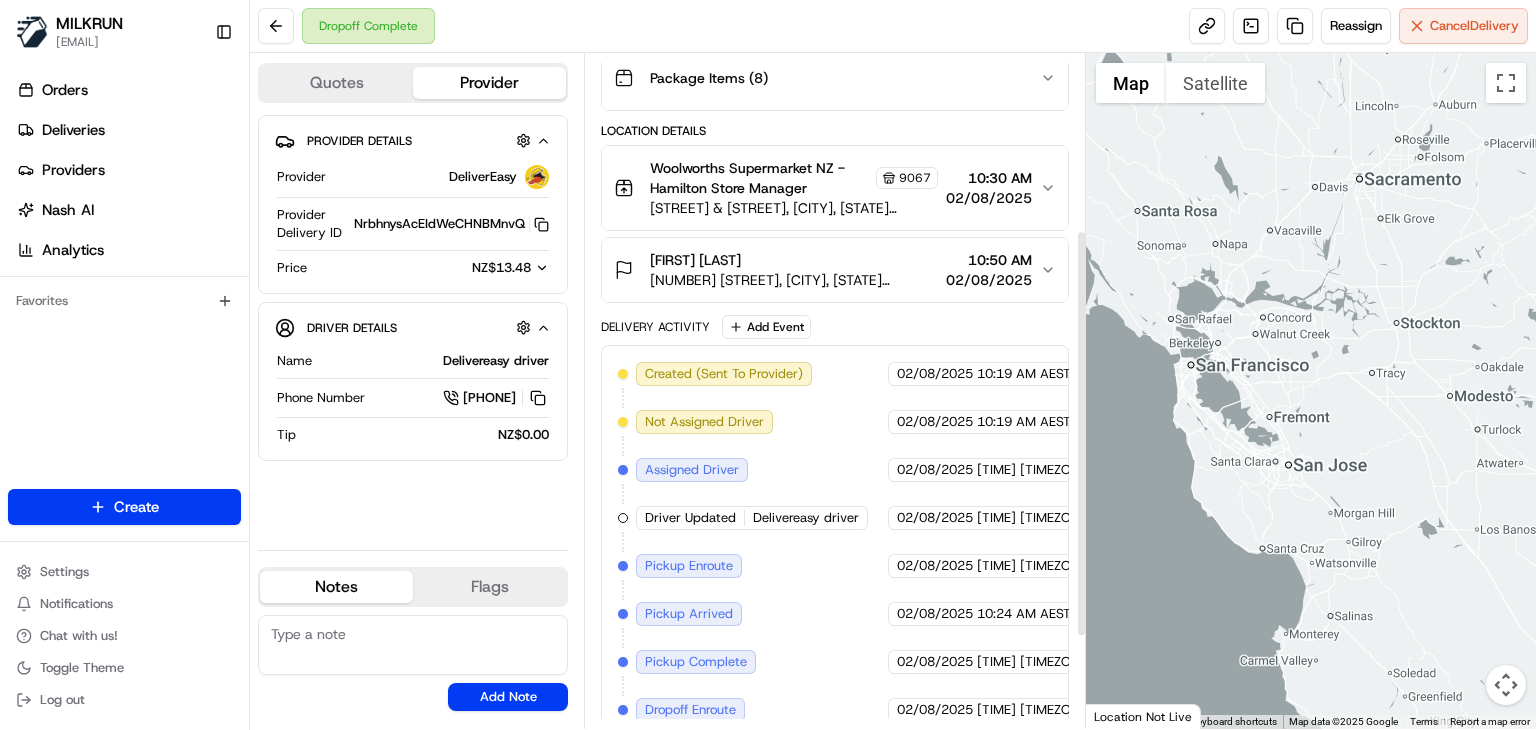 scroll, scrollTop: 283, scrollLeft: 0, axis: vertical 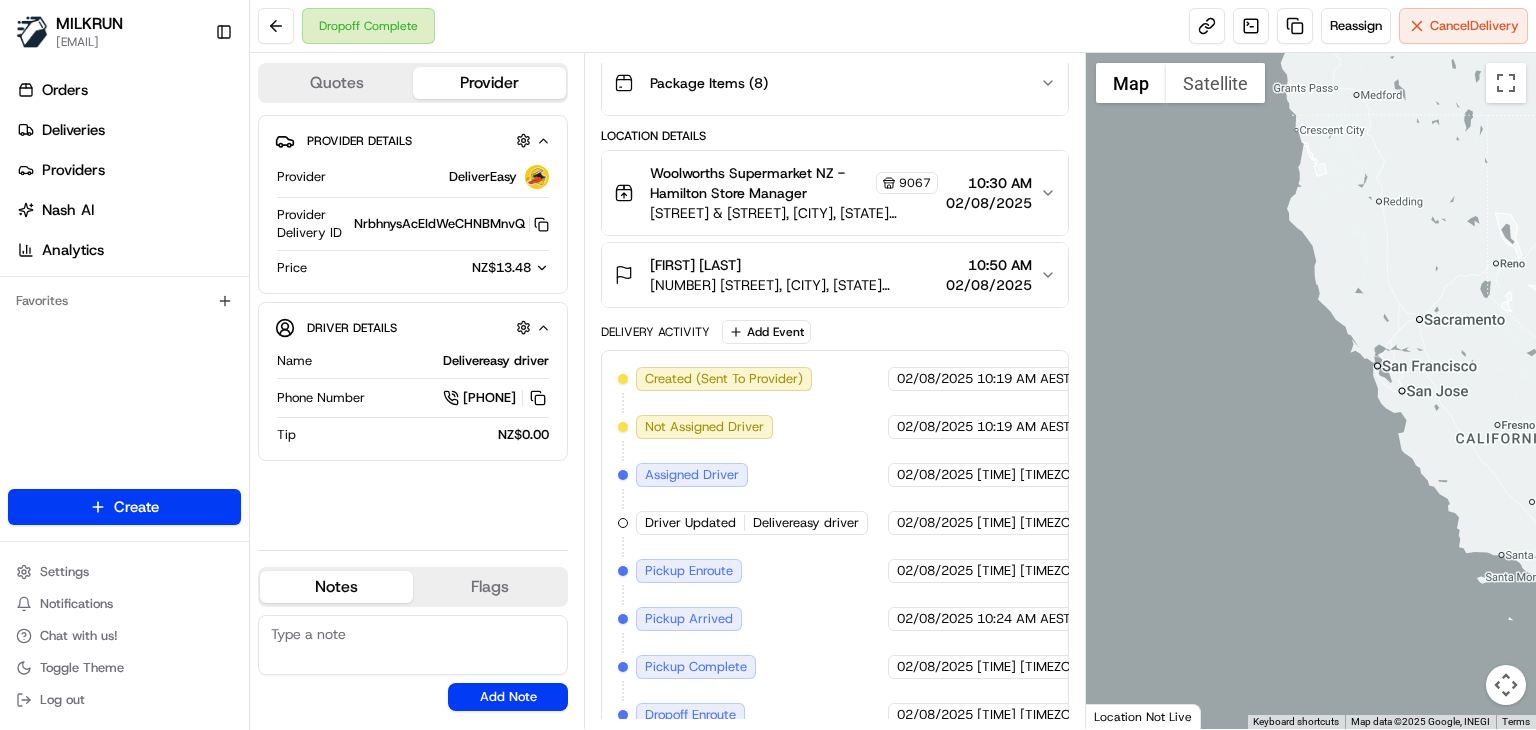 drag, startPoint x: 1261, startPoint y: 472, endPoint x: 1438, endPoint y: 473, distance: 177.00282 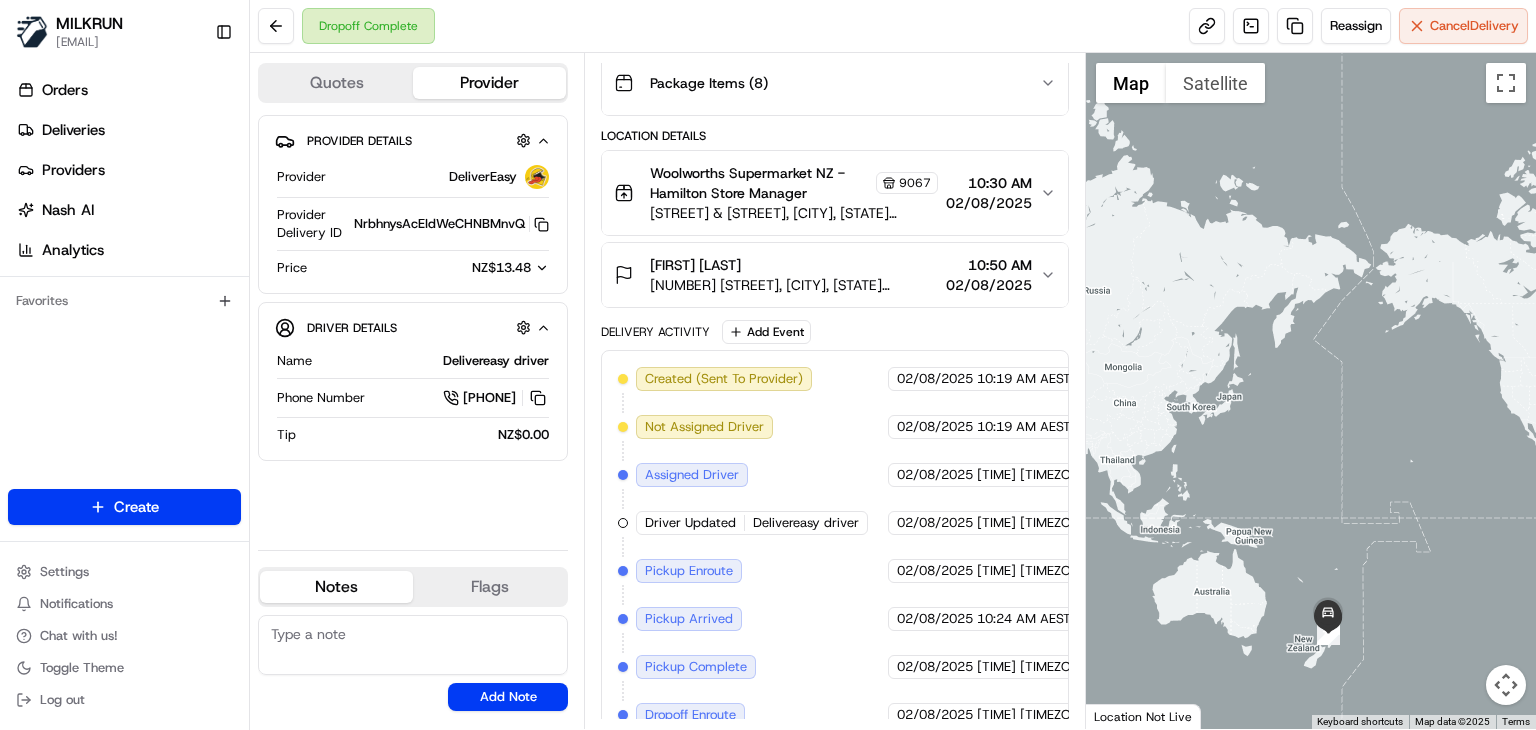 drag, startPoint x: 1314, startPoint y: 552, endPoint x: 1336, endPoint y: 617, distance: 68.622154 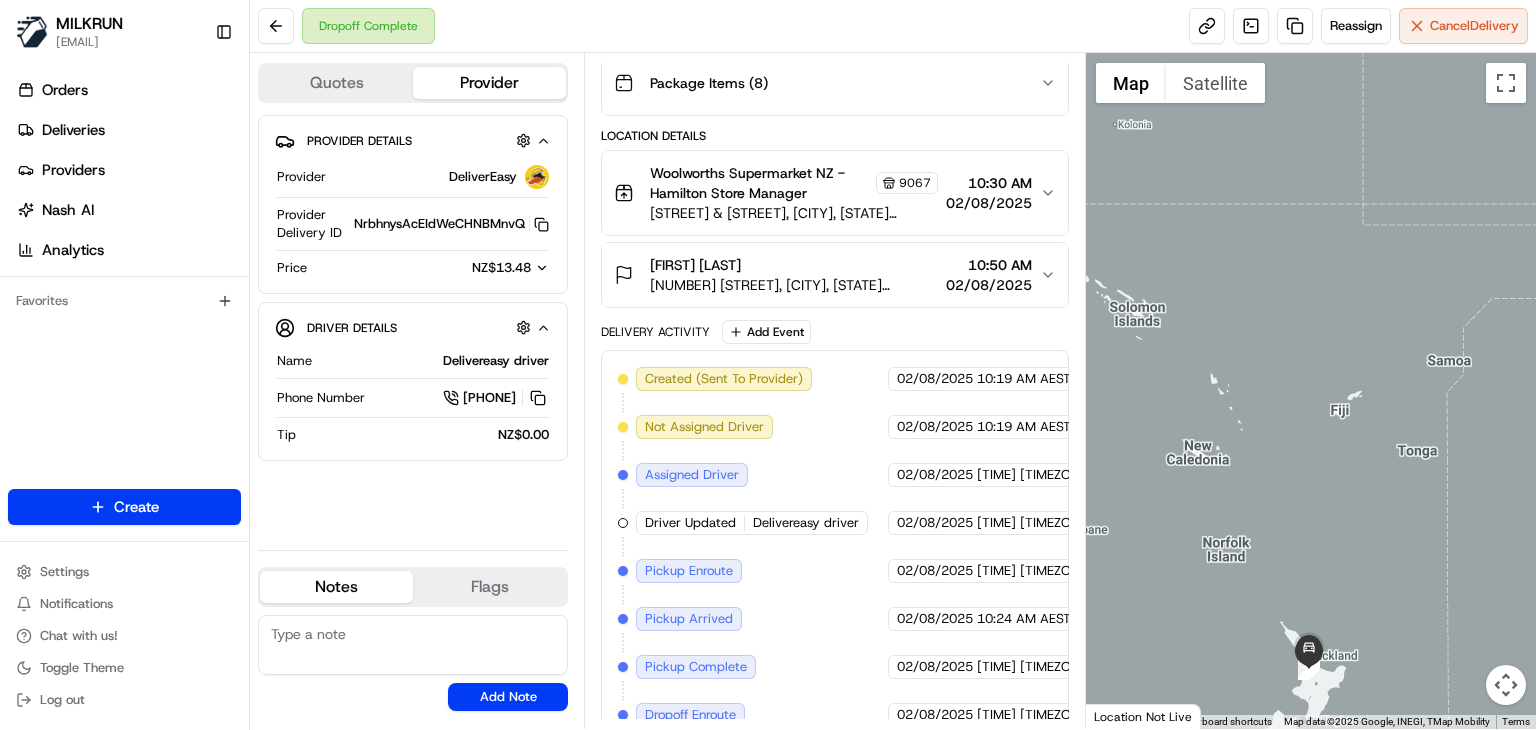 drag, startPoint x: 1306, startPoint y: 590, endPoint x: 1306, endPoint y: 513, distance: 77 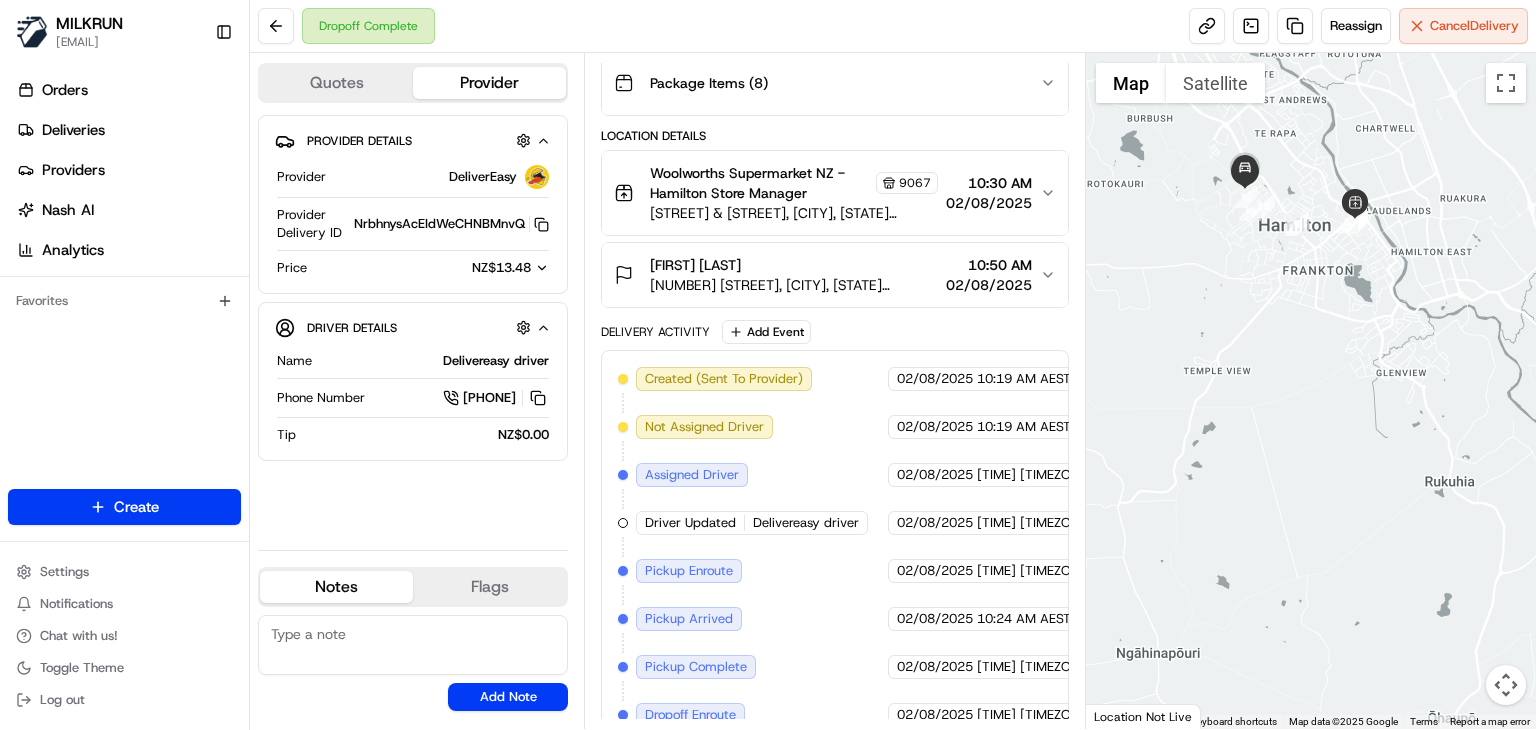 drag, startPoint x: 1262, startPoint y: 277, endPoint x: 1291, endPoint y: 353, distance: 81.34495 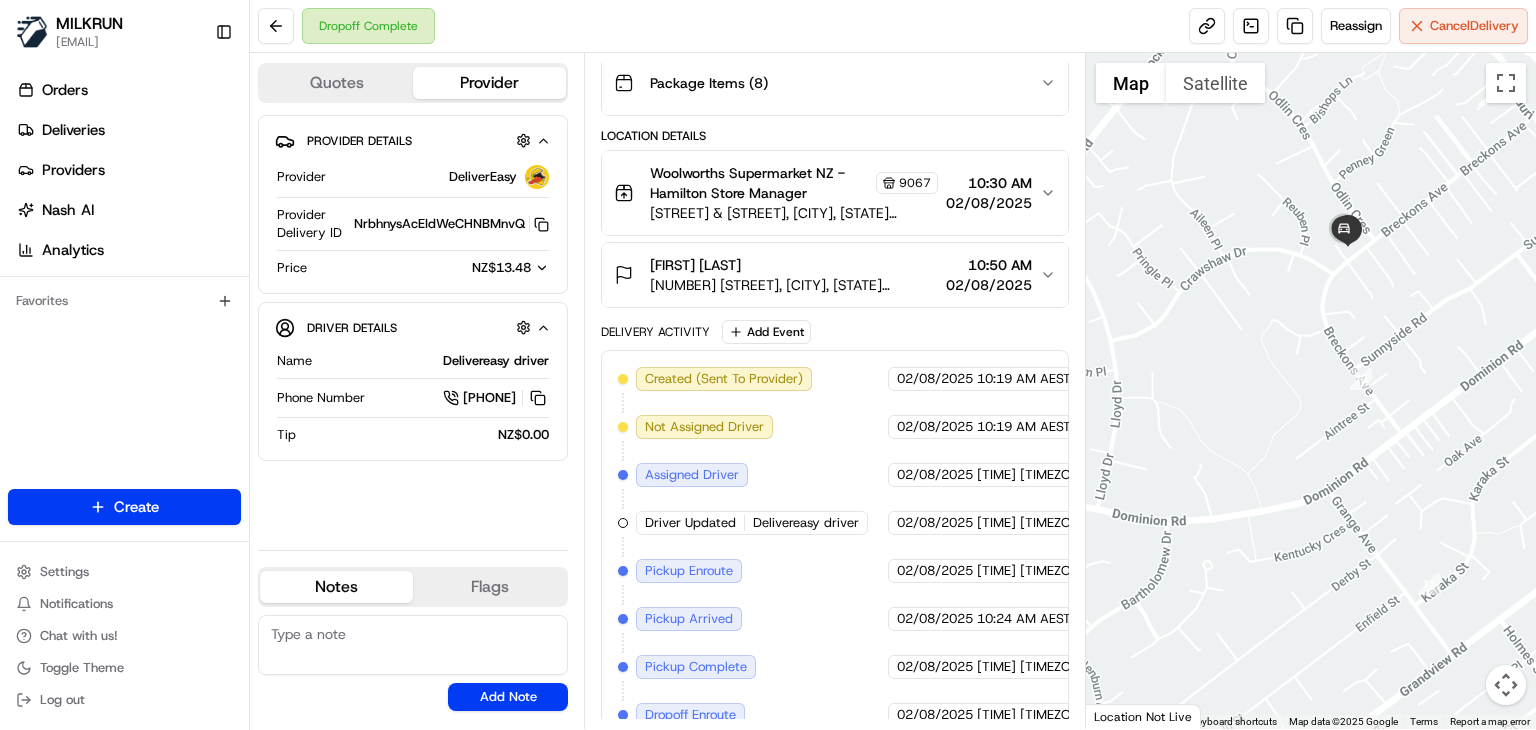 drag, startPoint x: 1385, startPoint y: 243, endPoint x: 1357, endPoint y: 291, distance: 55.569775 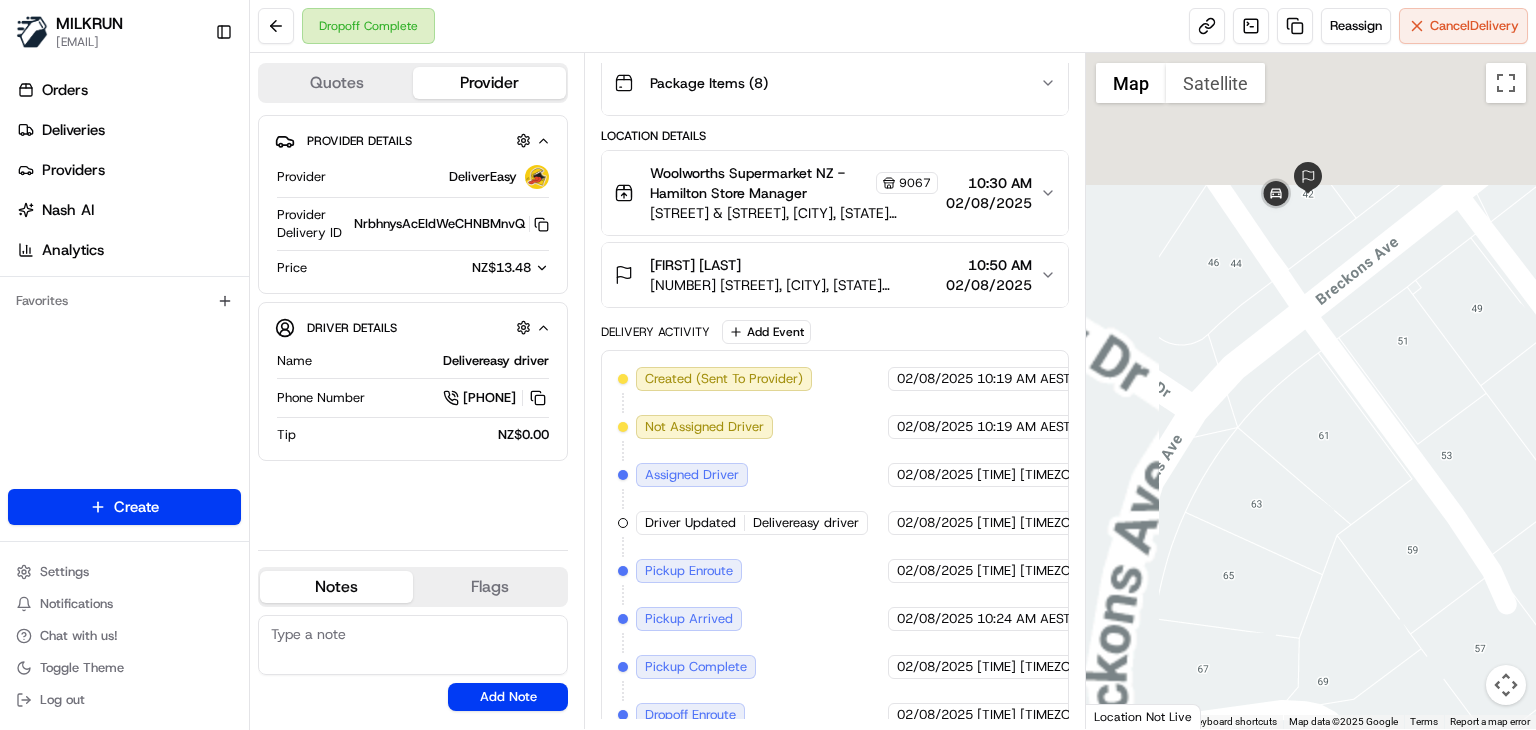 drag, startPoint x: 1292, startPoint y: 258, endPoint x: 1403, endPoint y: 452, distance: 223.51062 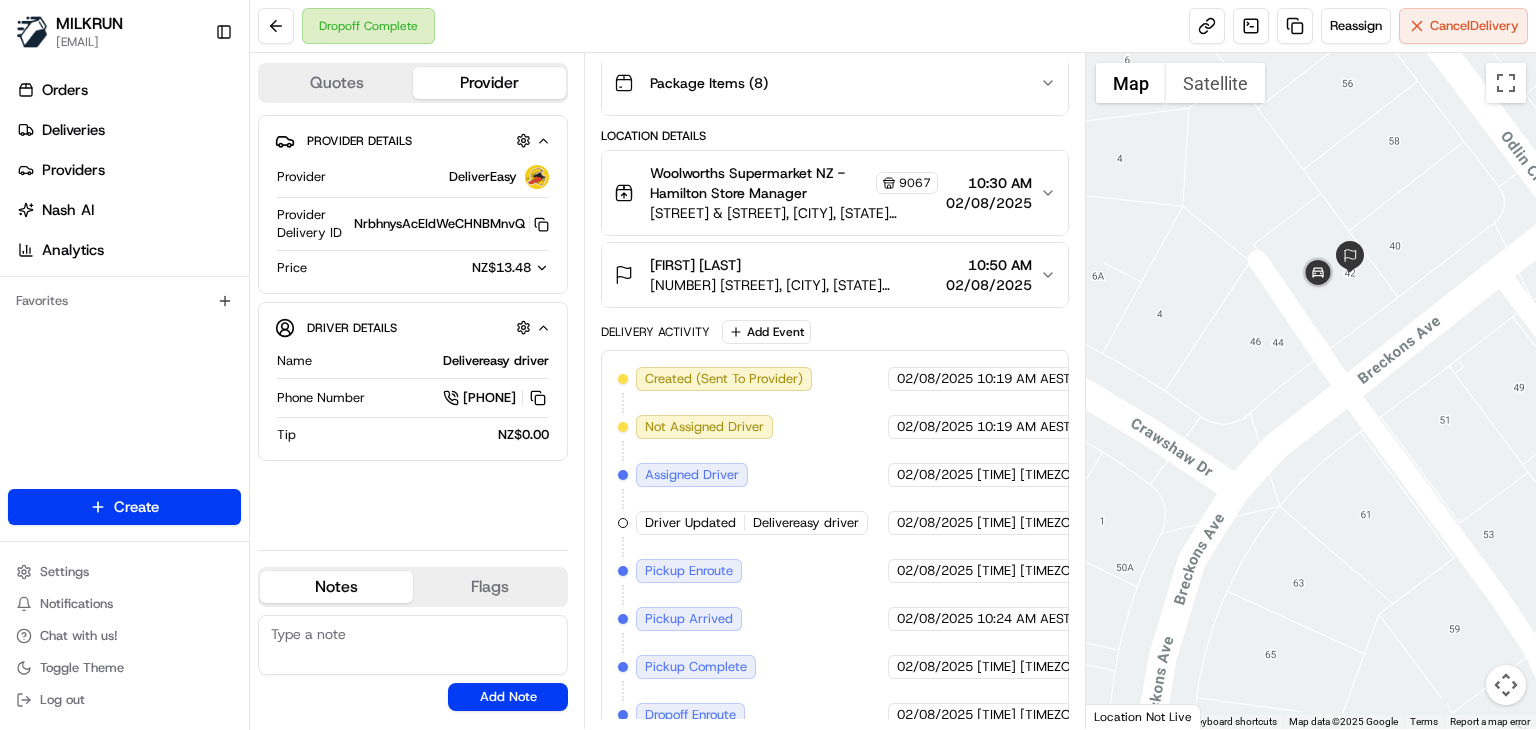 drag, startPoint x: 1359, startPoint y: 379, endPoint x: 1370, endPoint y: 400, distance: 23.70654 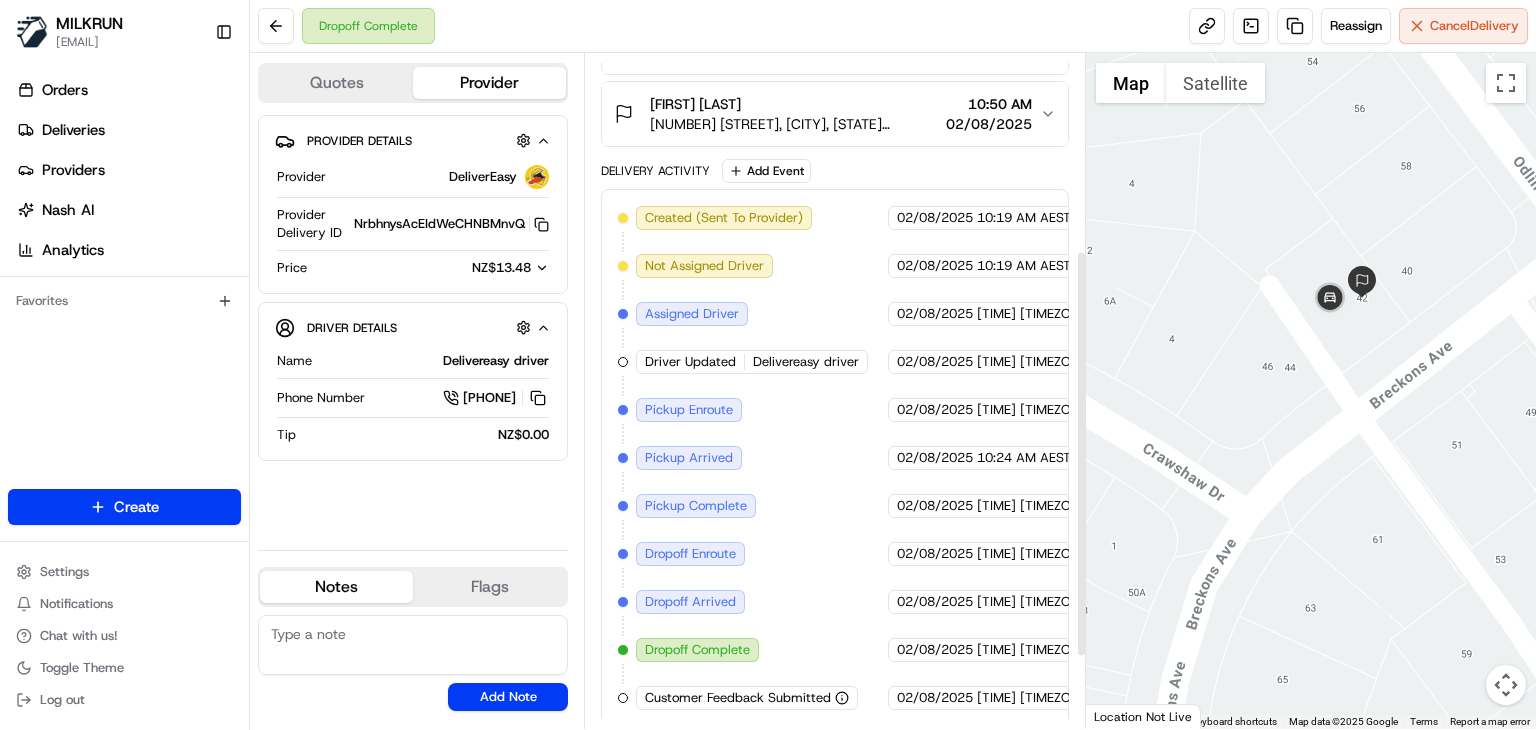 scroll, scrollTop: 0, scrollLeft: 0, axis: both 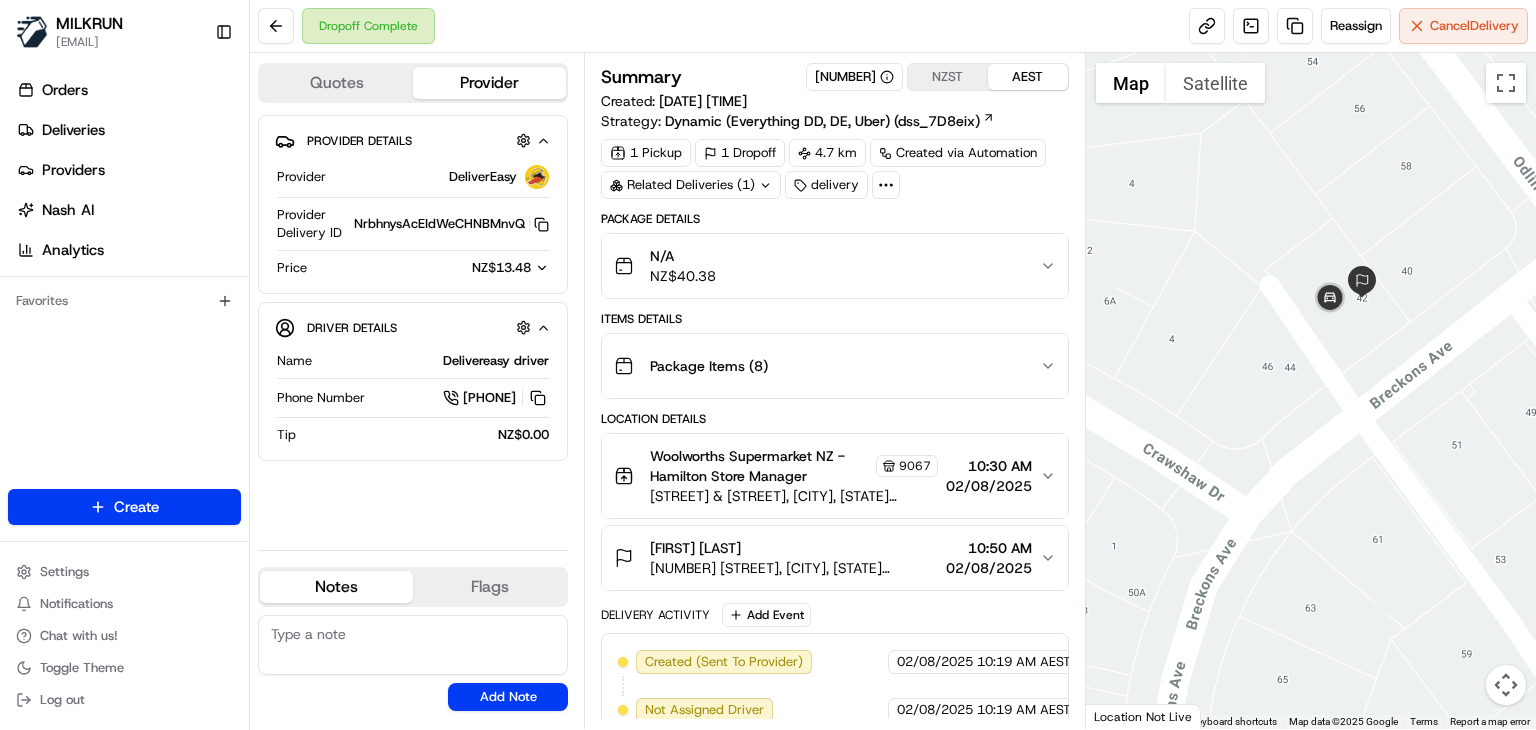 drag, startPoint x: 1204, startPoint y: 491, endPoint x: 1189, endPoint y: 590, distance: 100.12991 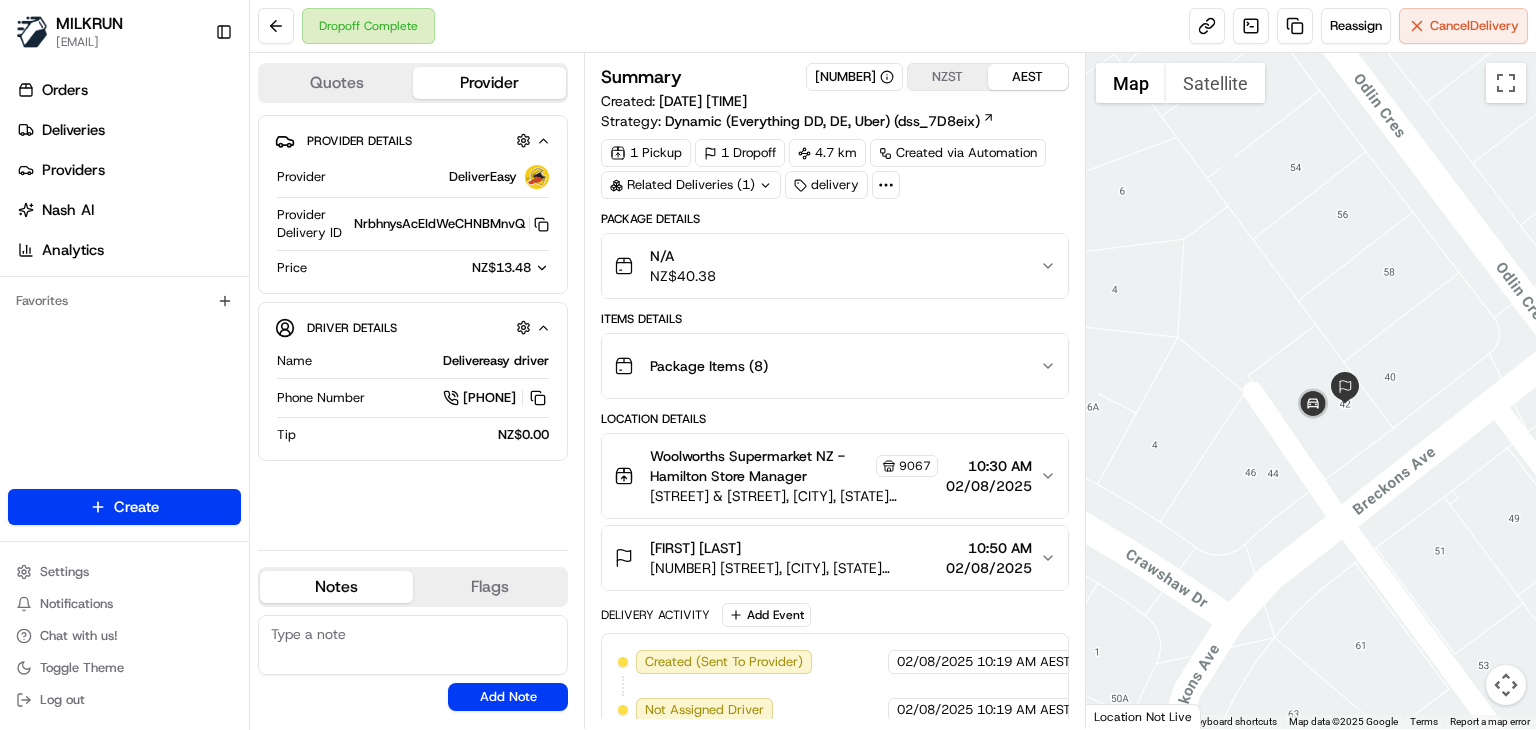 scroll, scrollTop: 444, scrollLeft: 0, axis: vertical 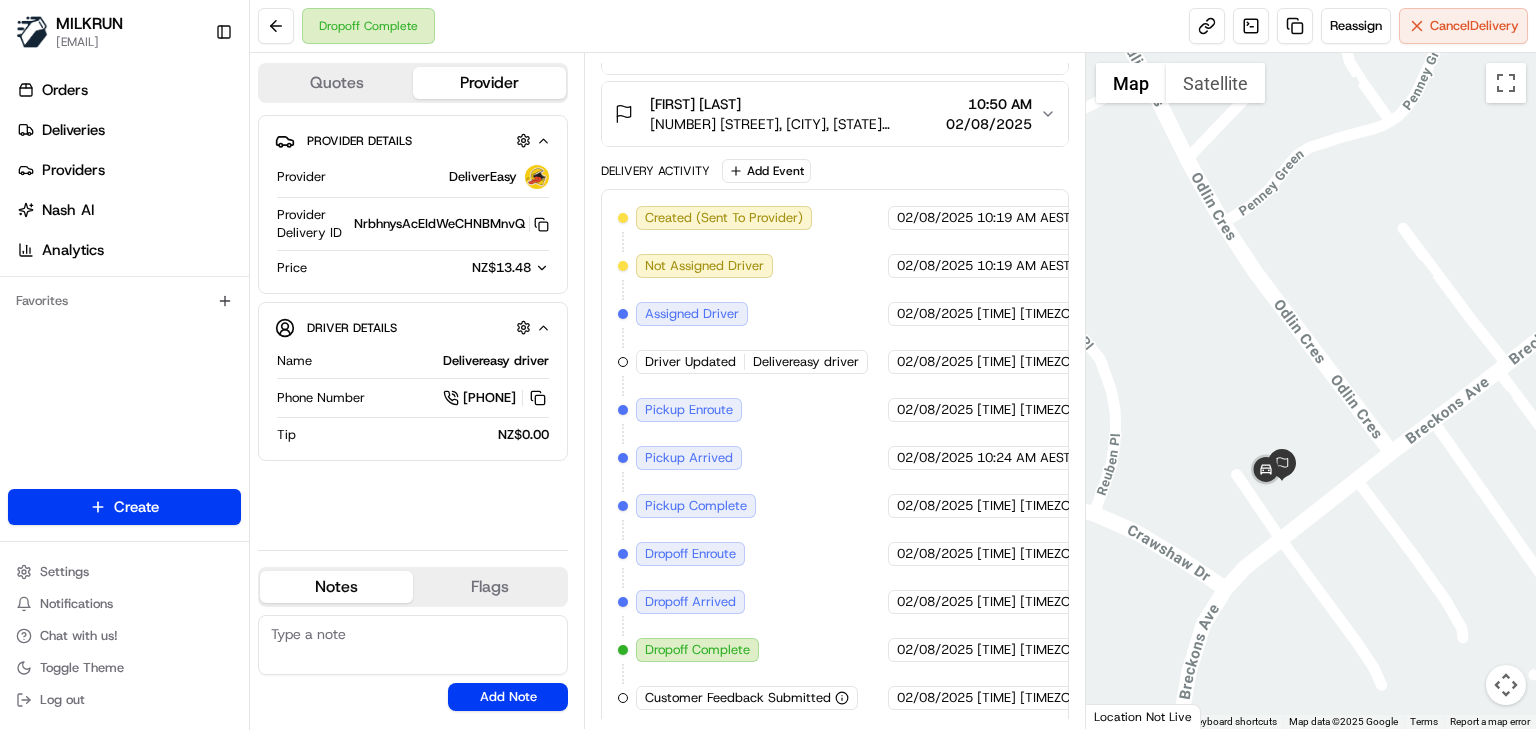 drag, startPoint x: 1417, startPoint y: 648, endPoint x: 1311, endPoint y: 561, distance: 137.13132 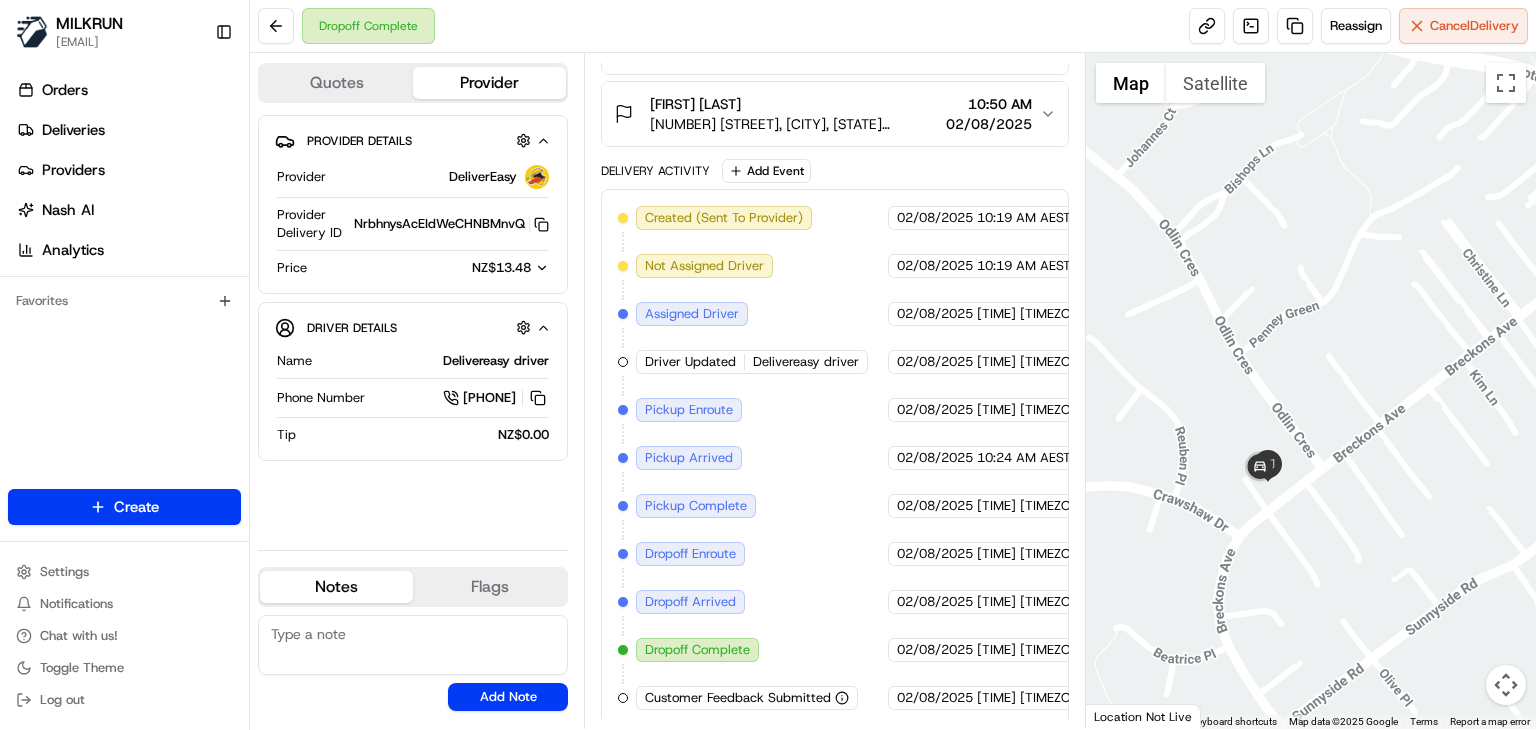 drag, startPoint x: 1188, startPoint y: 529, endPoint x: 1242, endPoint y: 552, distance: 58.694122 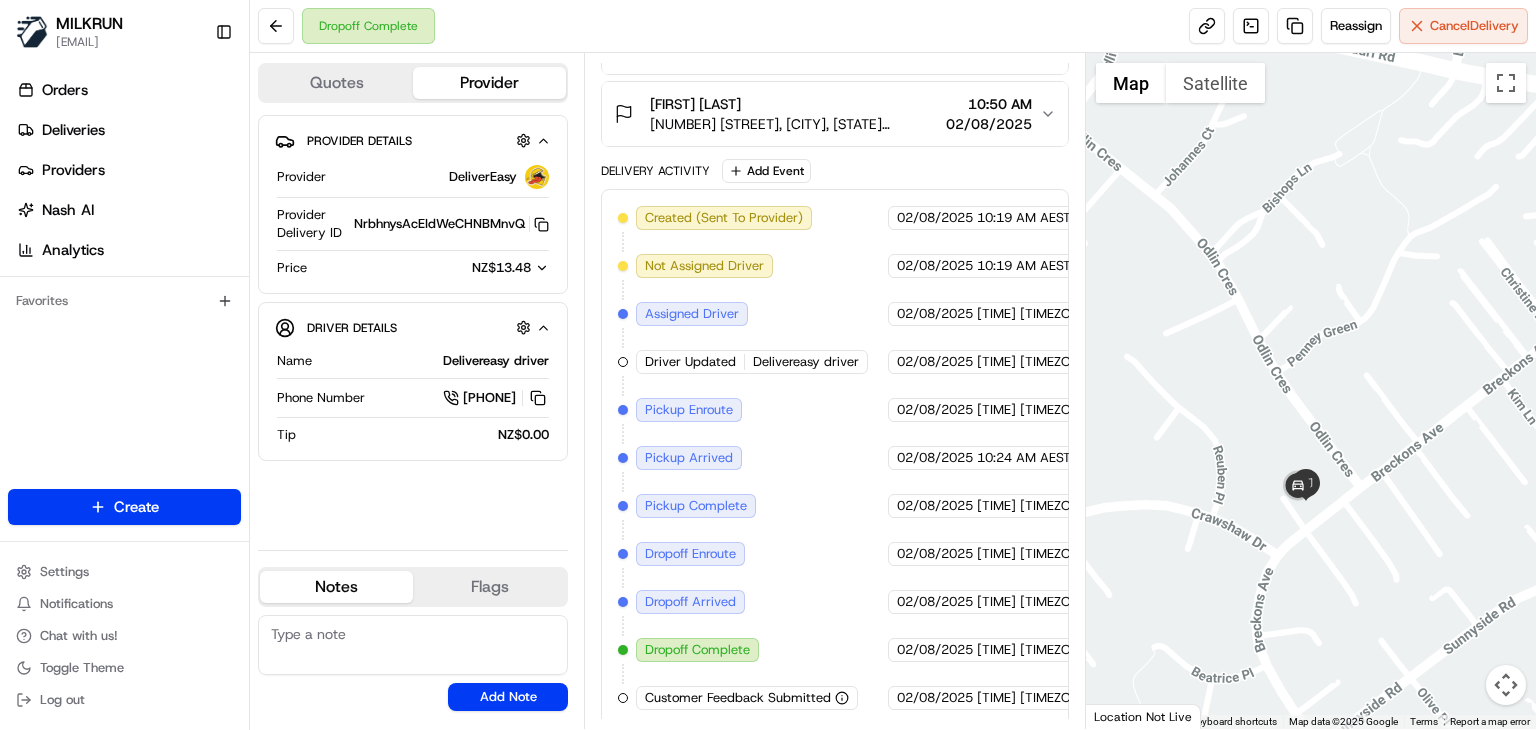 scroll, scrollTop: 0, scrollLeft: 0, axis: both 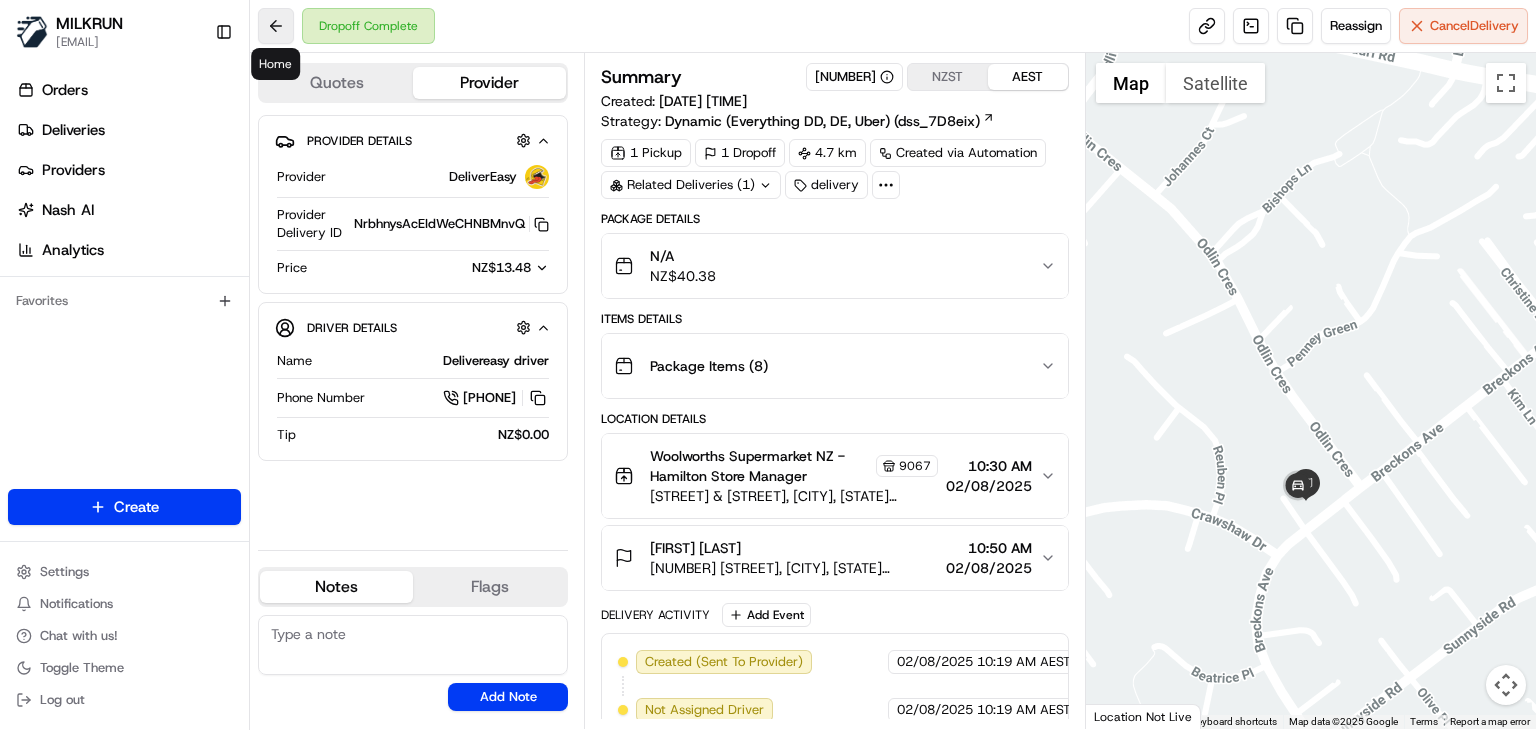 click at bounding box center [276, 26] 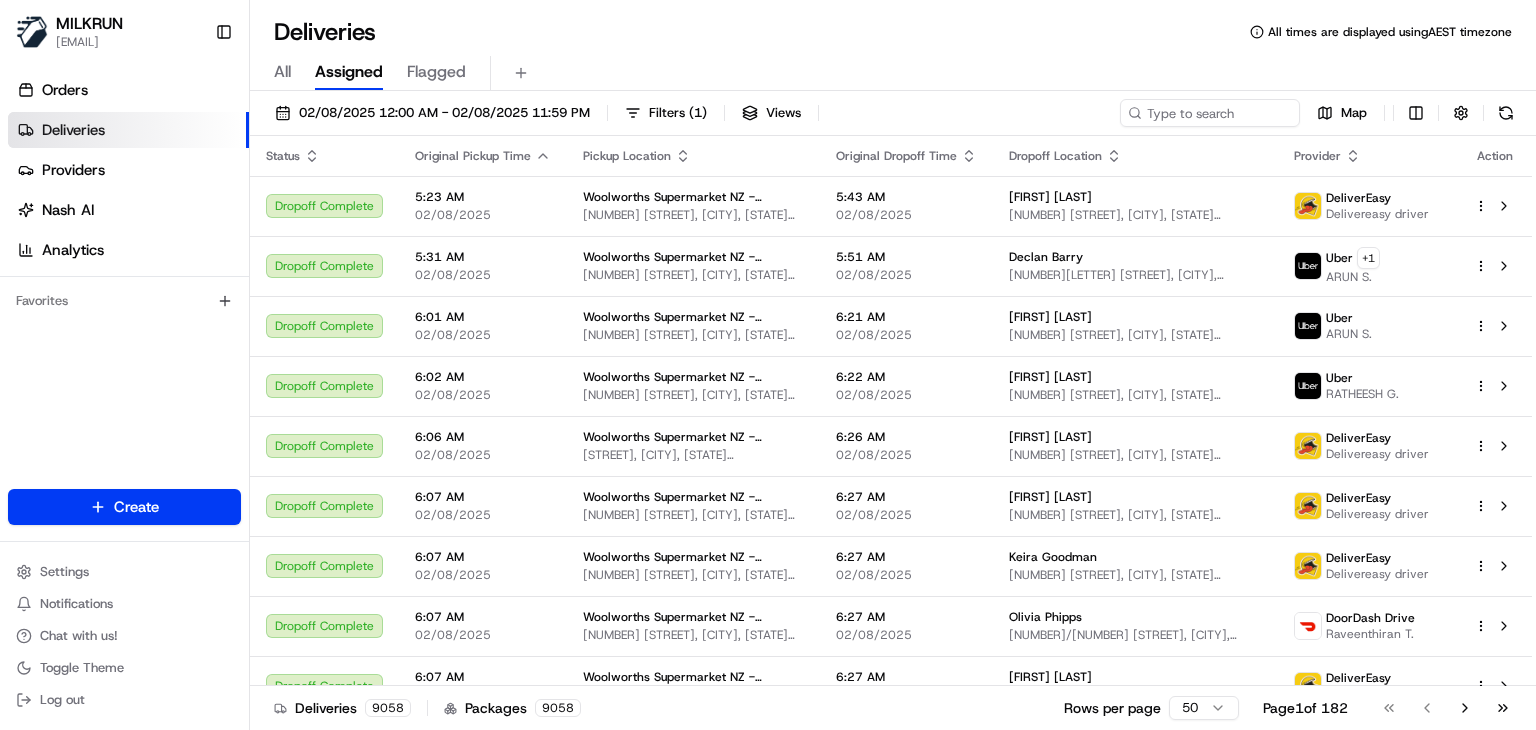 click on "All Assigned Flagged" at bounding box center [893, 73] 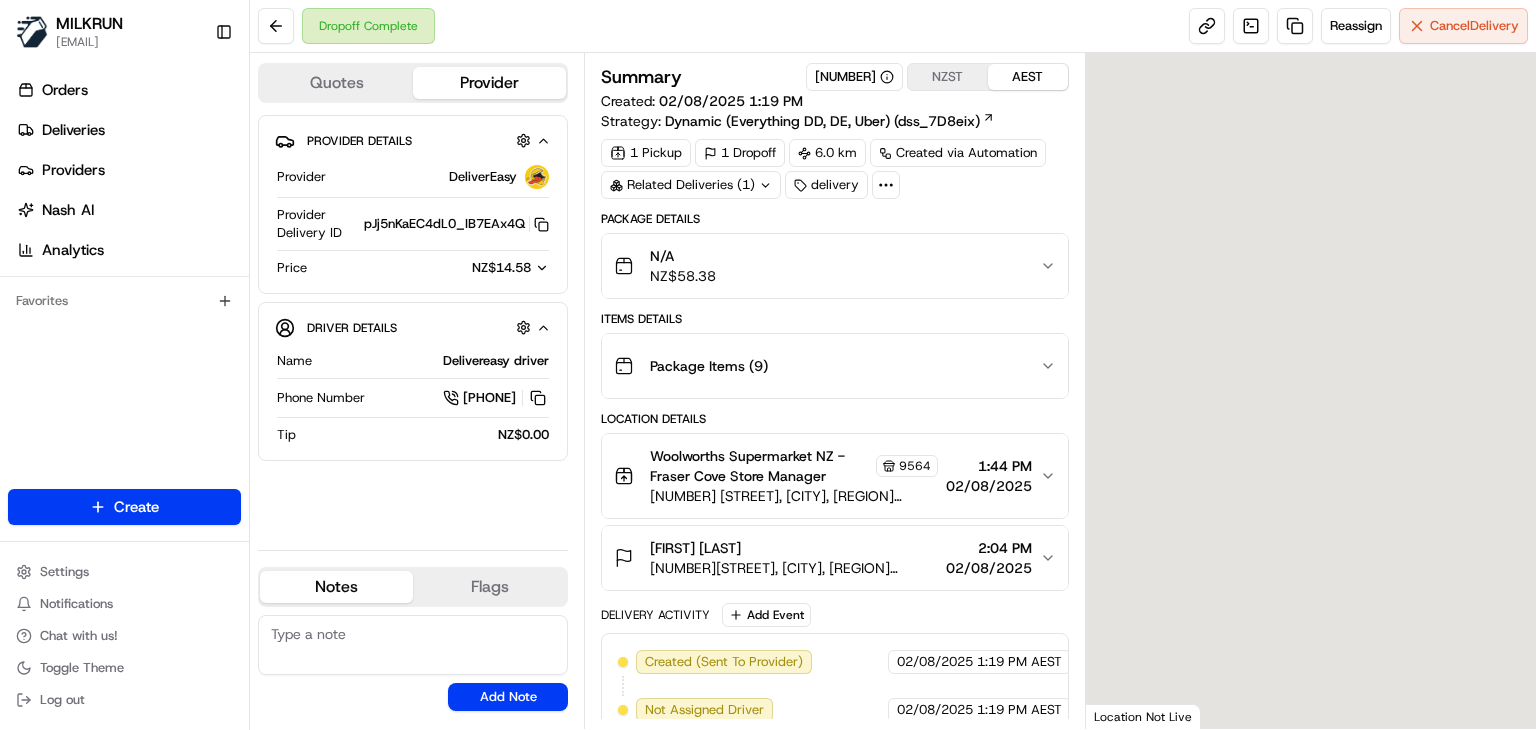 scroll, scrollTop: 0, scrollLeft: 0, axis: both 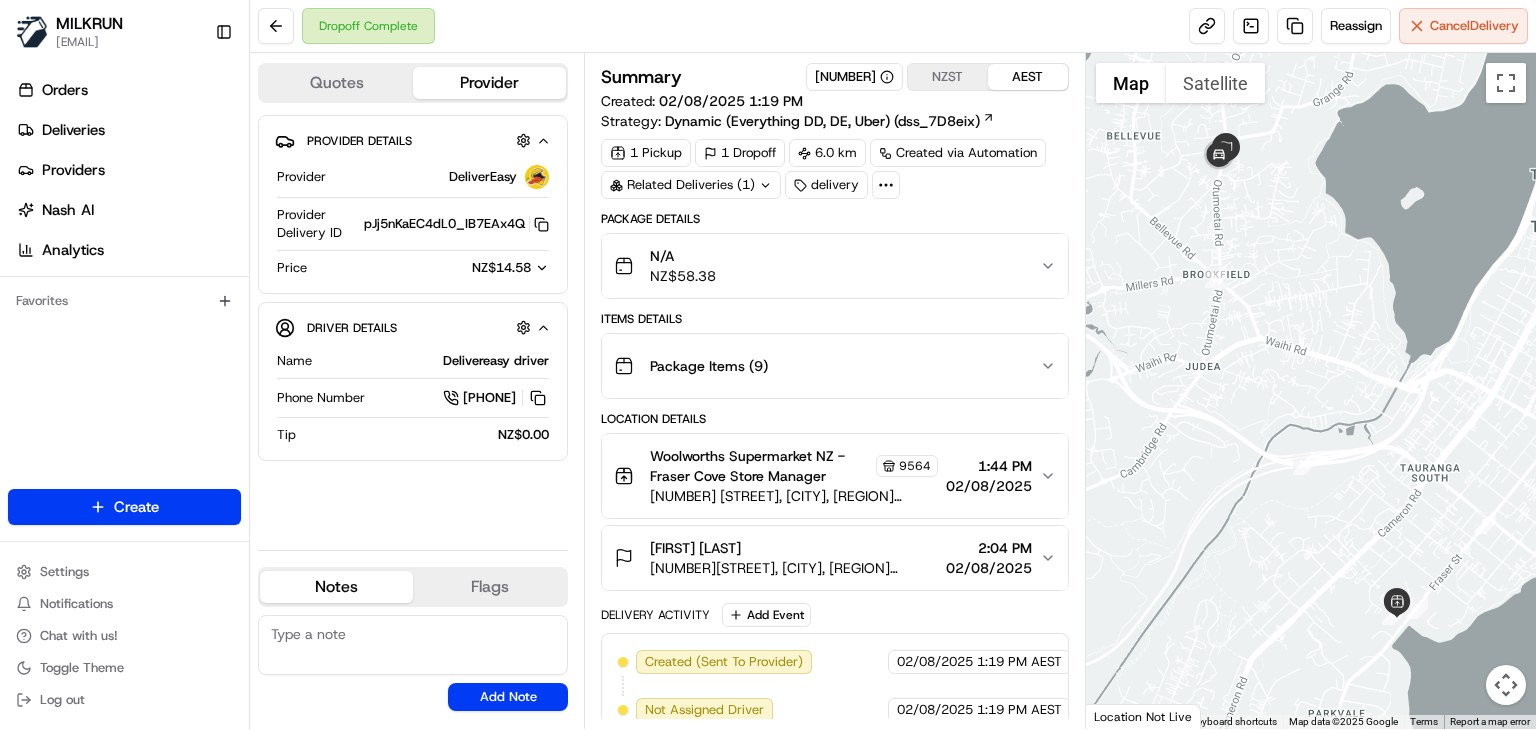 click on "Package Items ( 9 )" at bounding box center (827, 366) 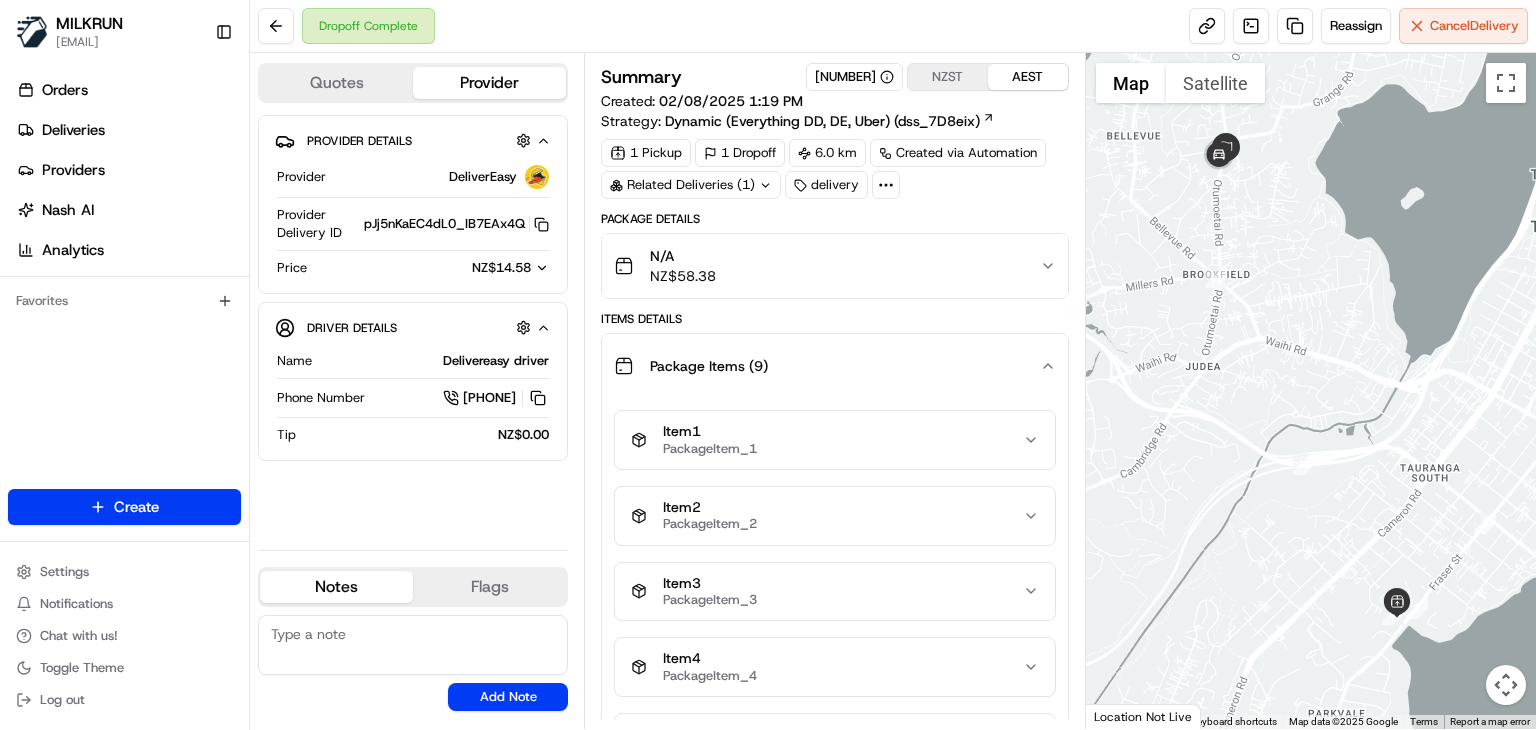 click on "Package Items ( 9 )" at bounding box center (827, 366) 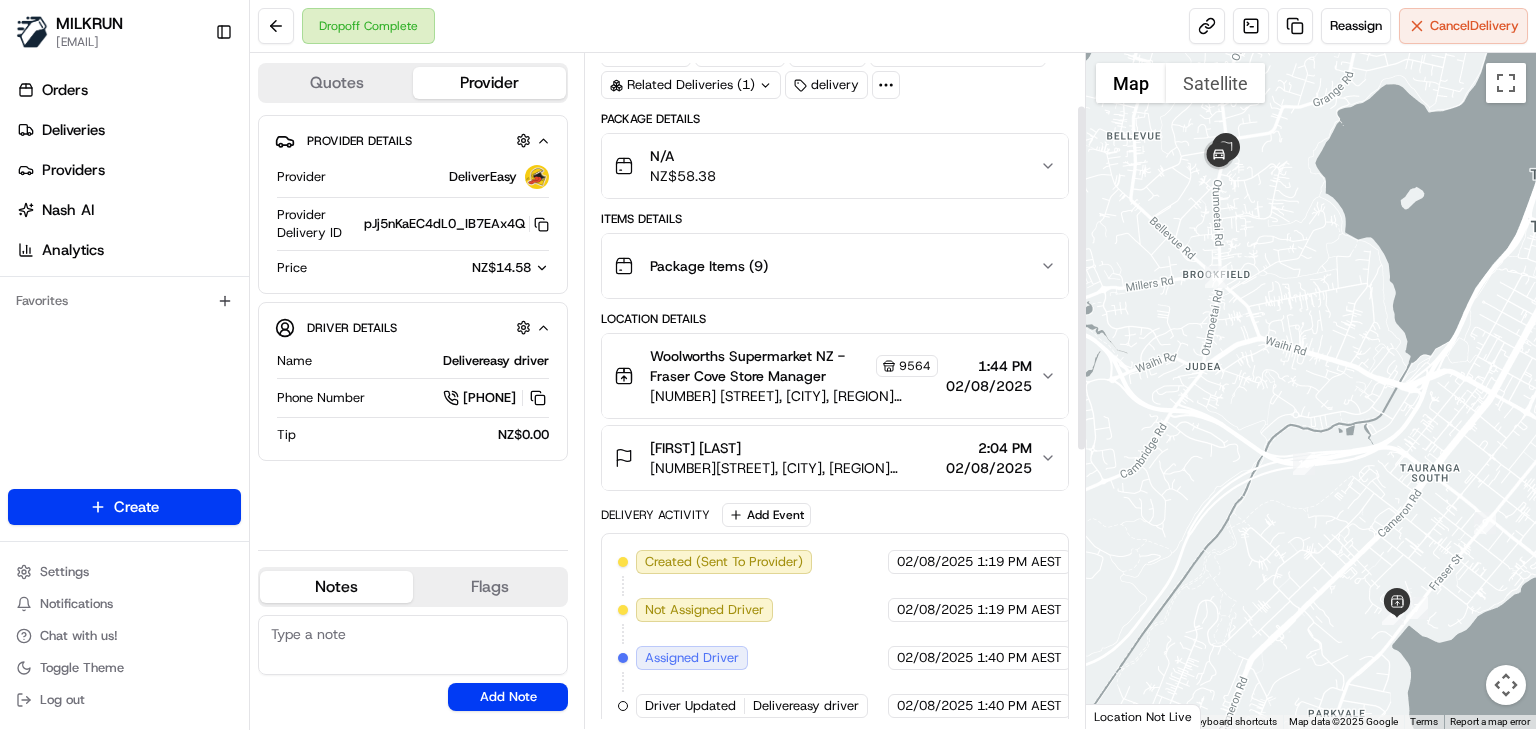 scroll, scrollTop: 102, scrollLeft: 0, axis: vertical 